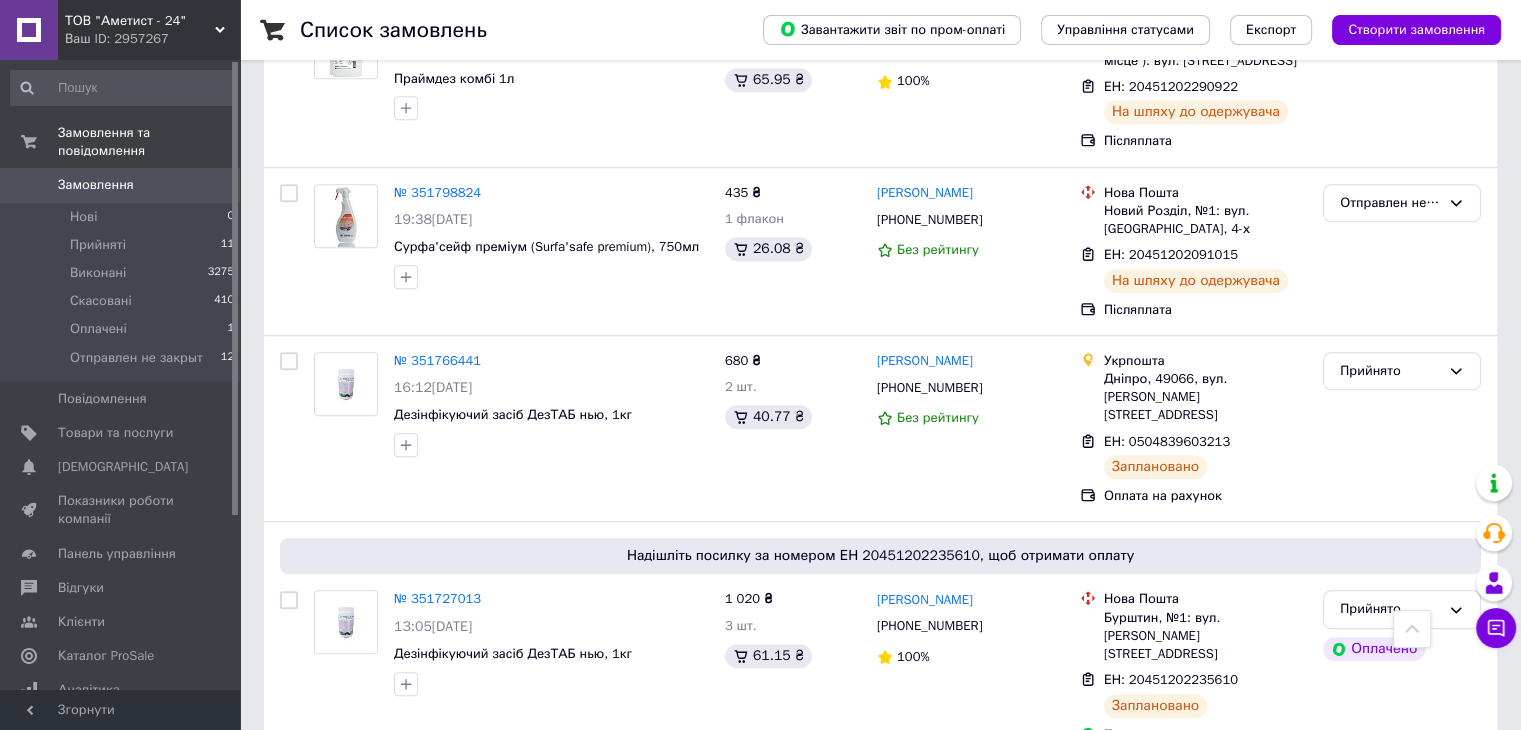 scroll, scrollTop: 1500, scrollLeft: 0, axis: vertical 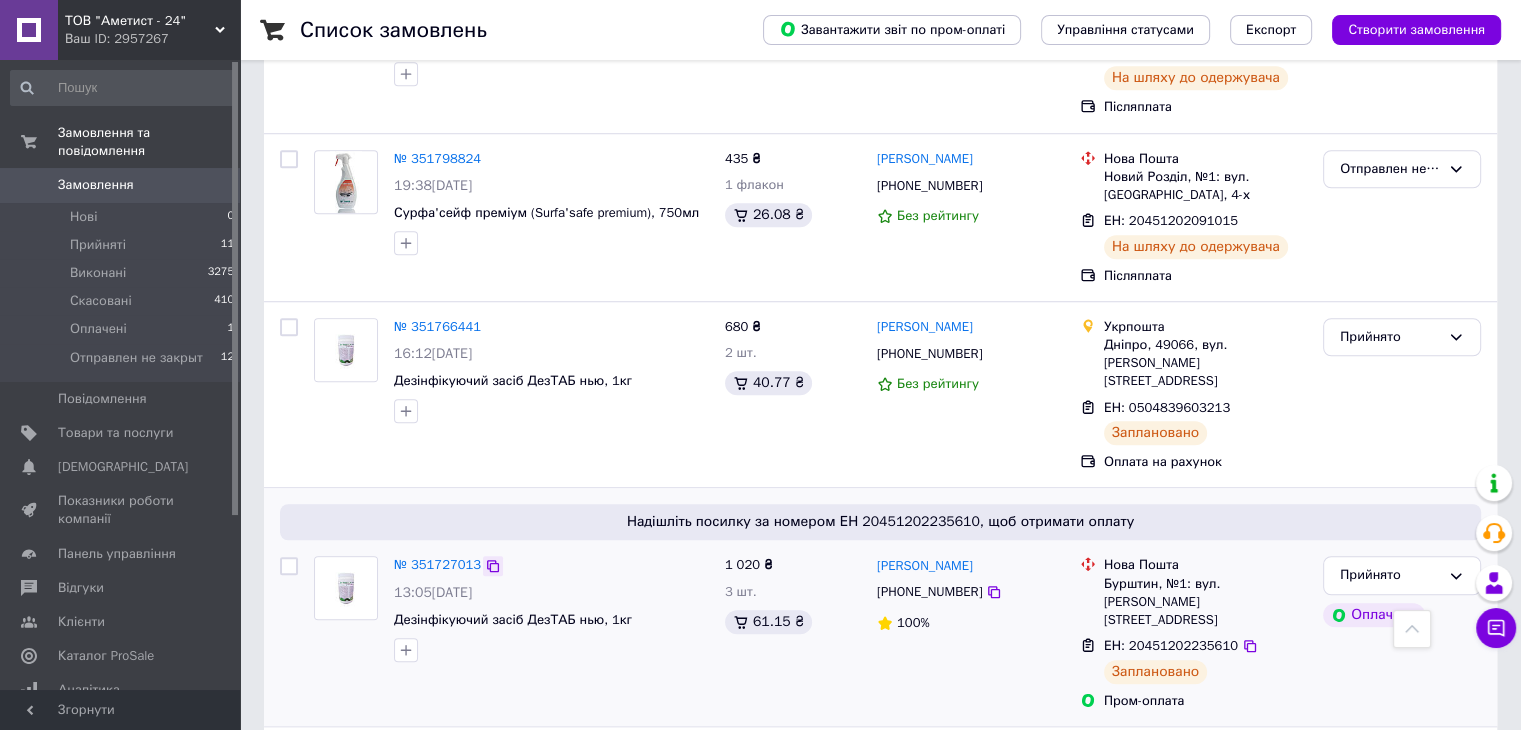 click 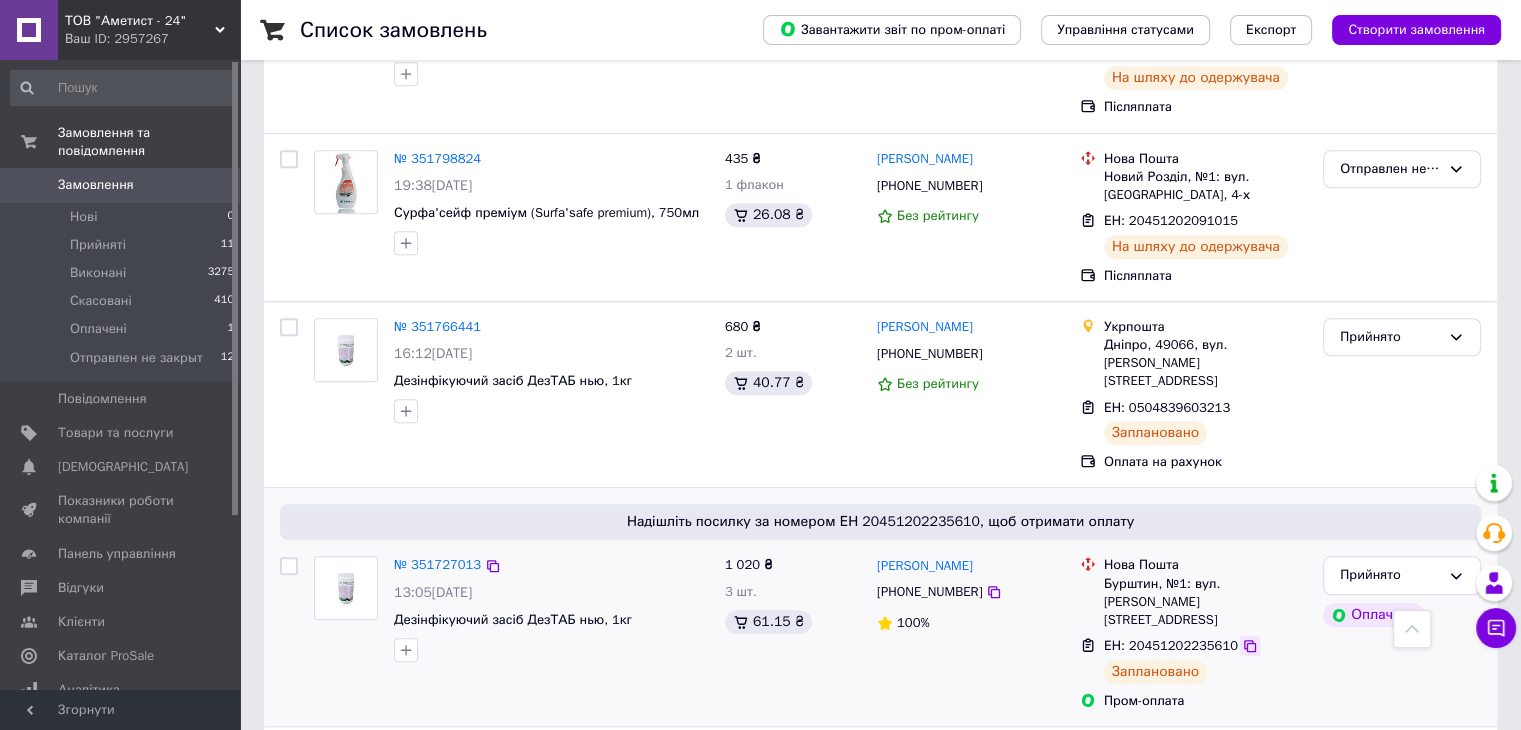 click 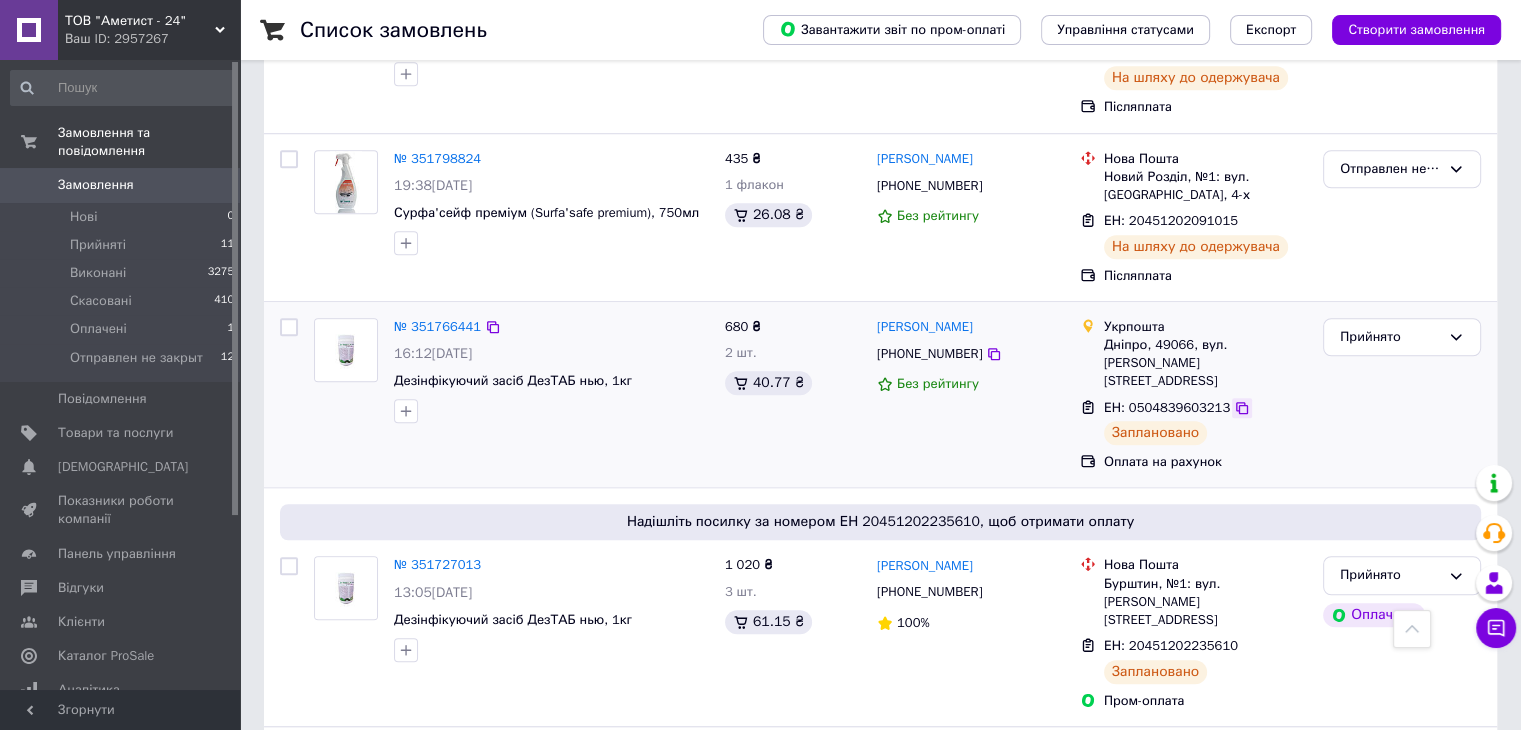 click 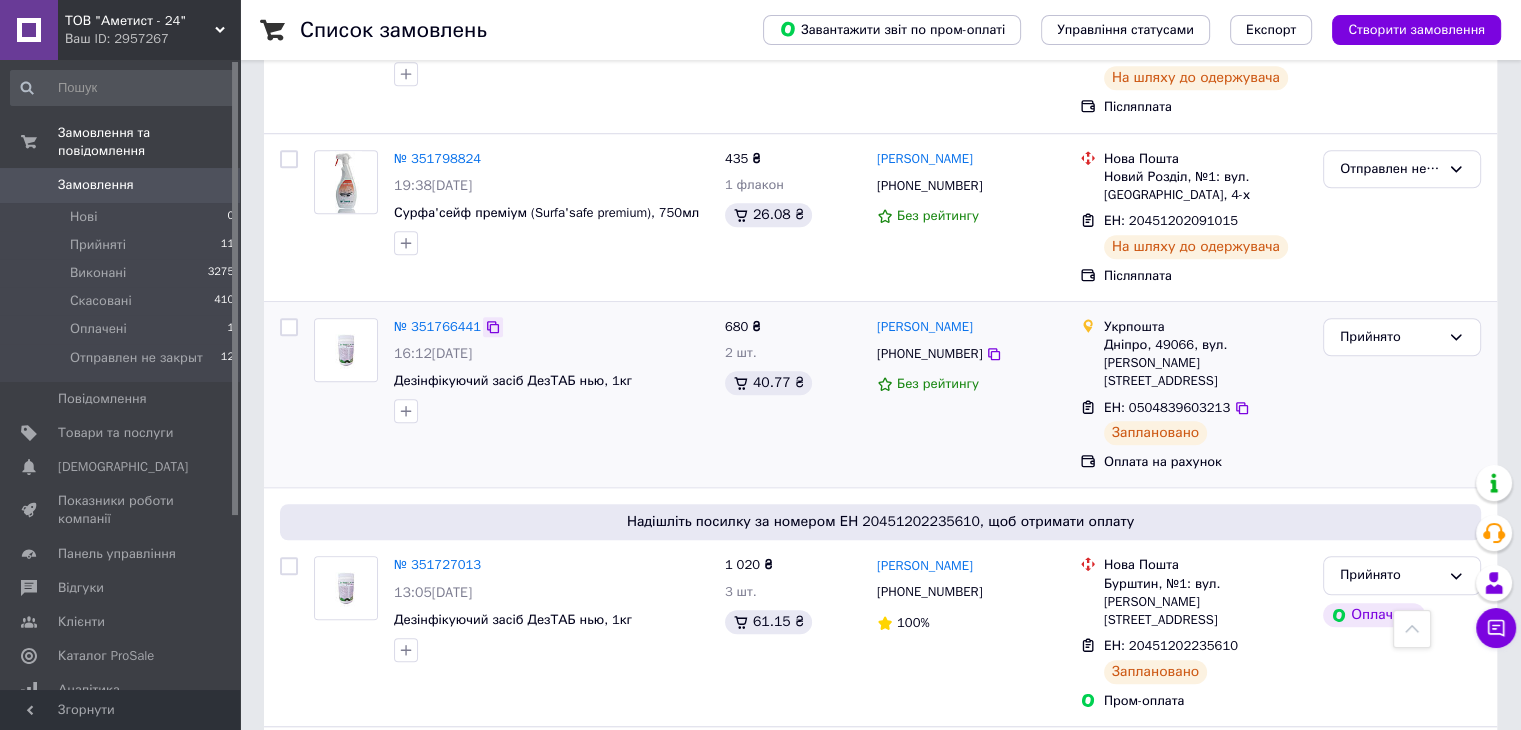 click 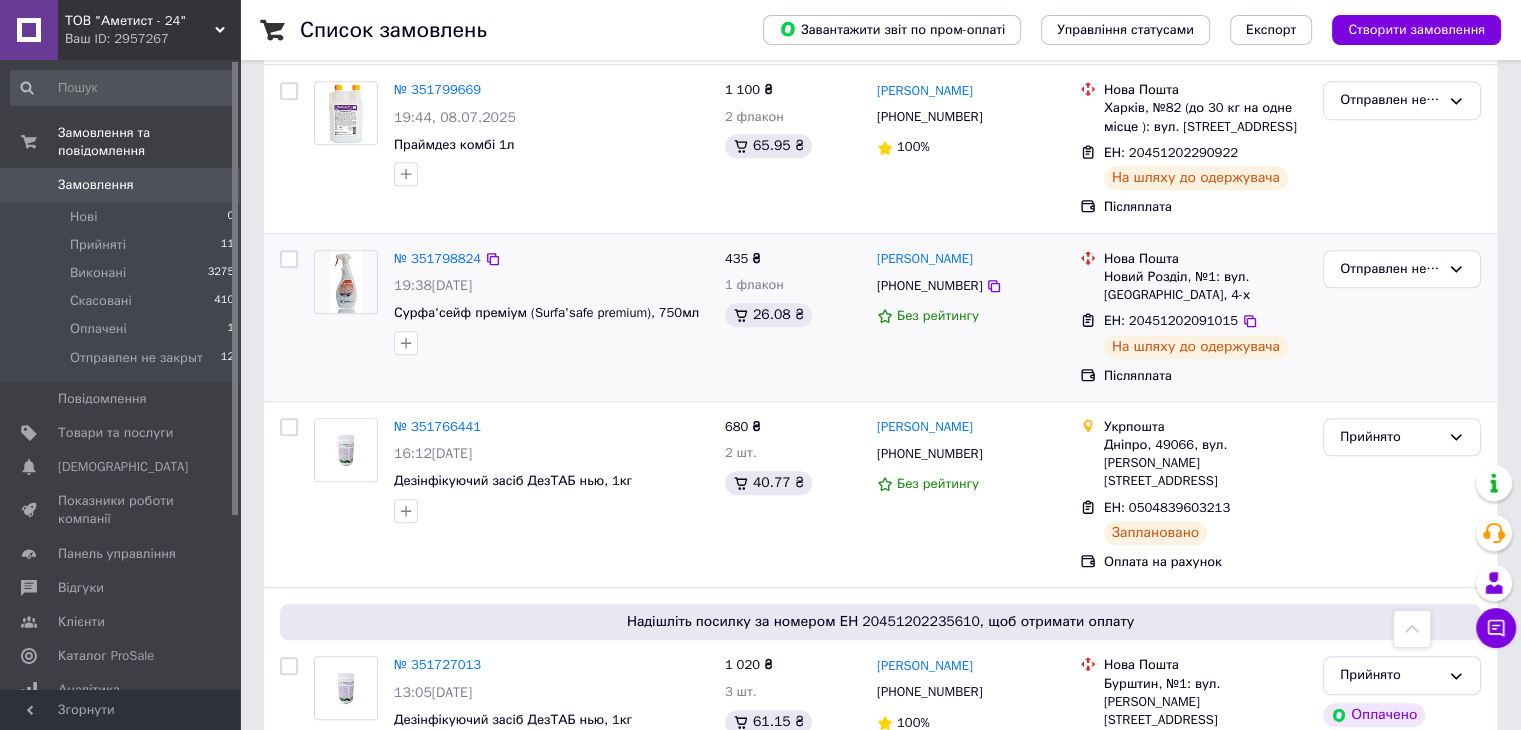 scroll, scrollTop: 1300, scrollLeft: 0, axis: vertical 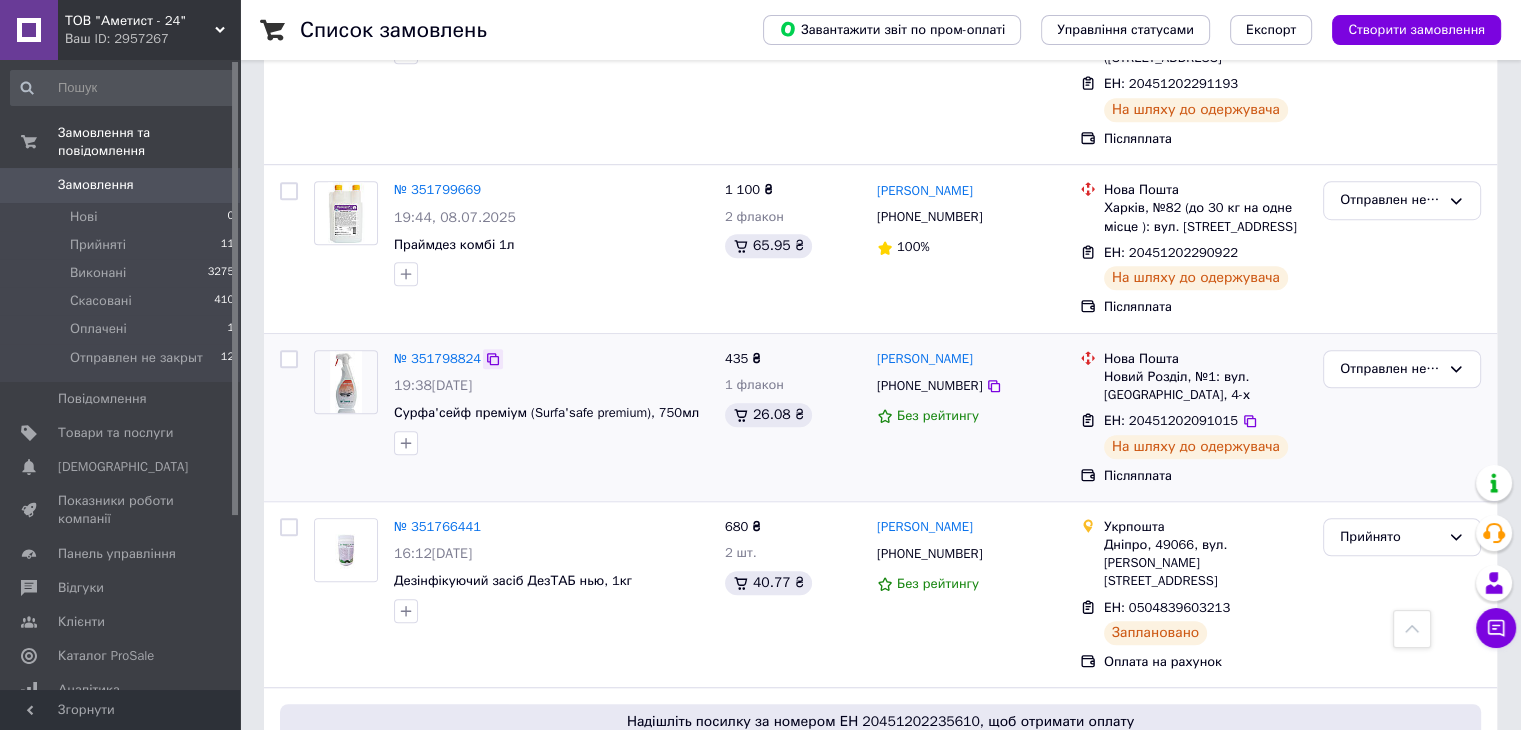 click 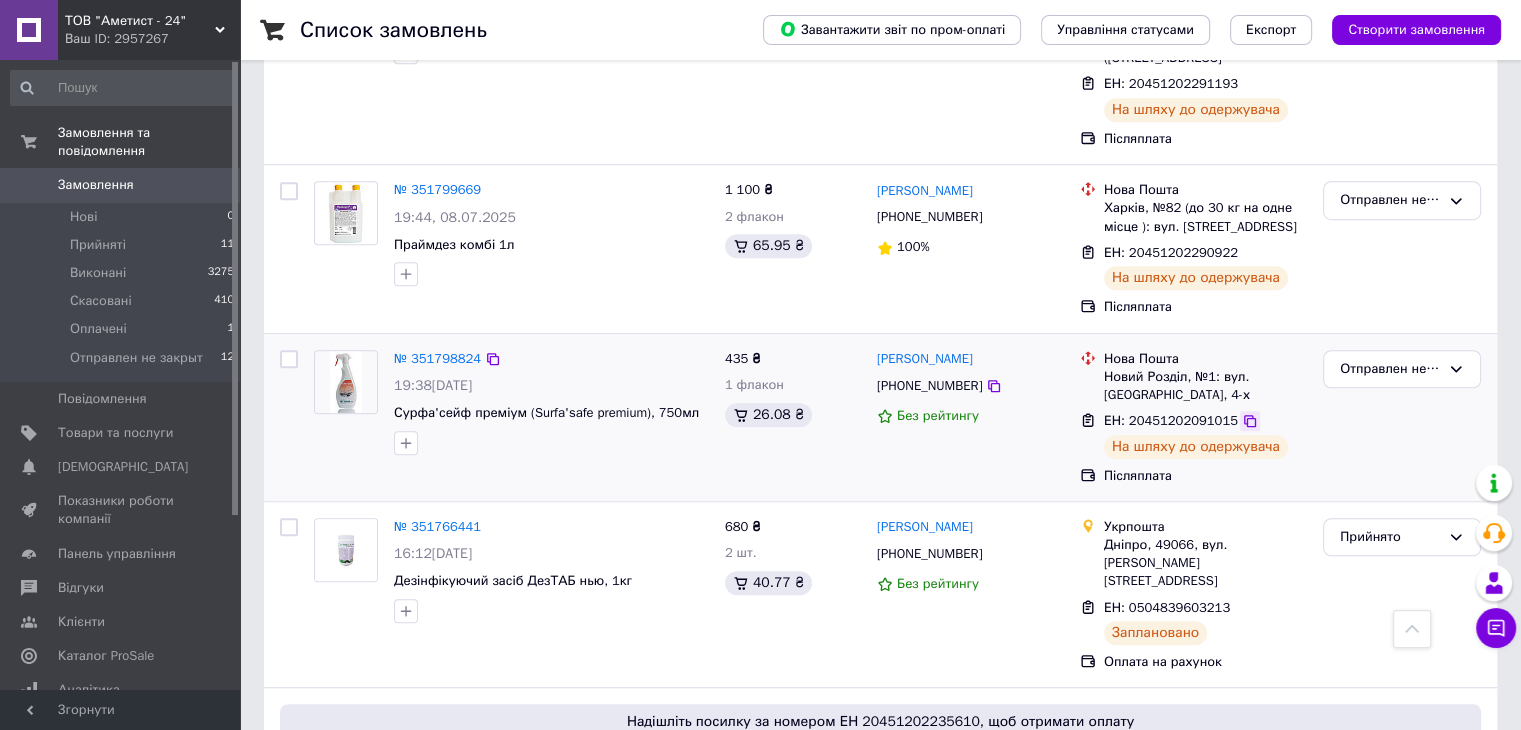 click 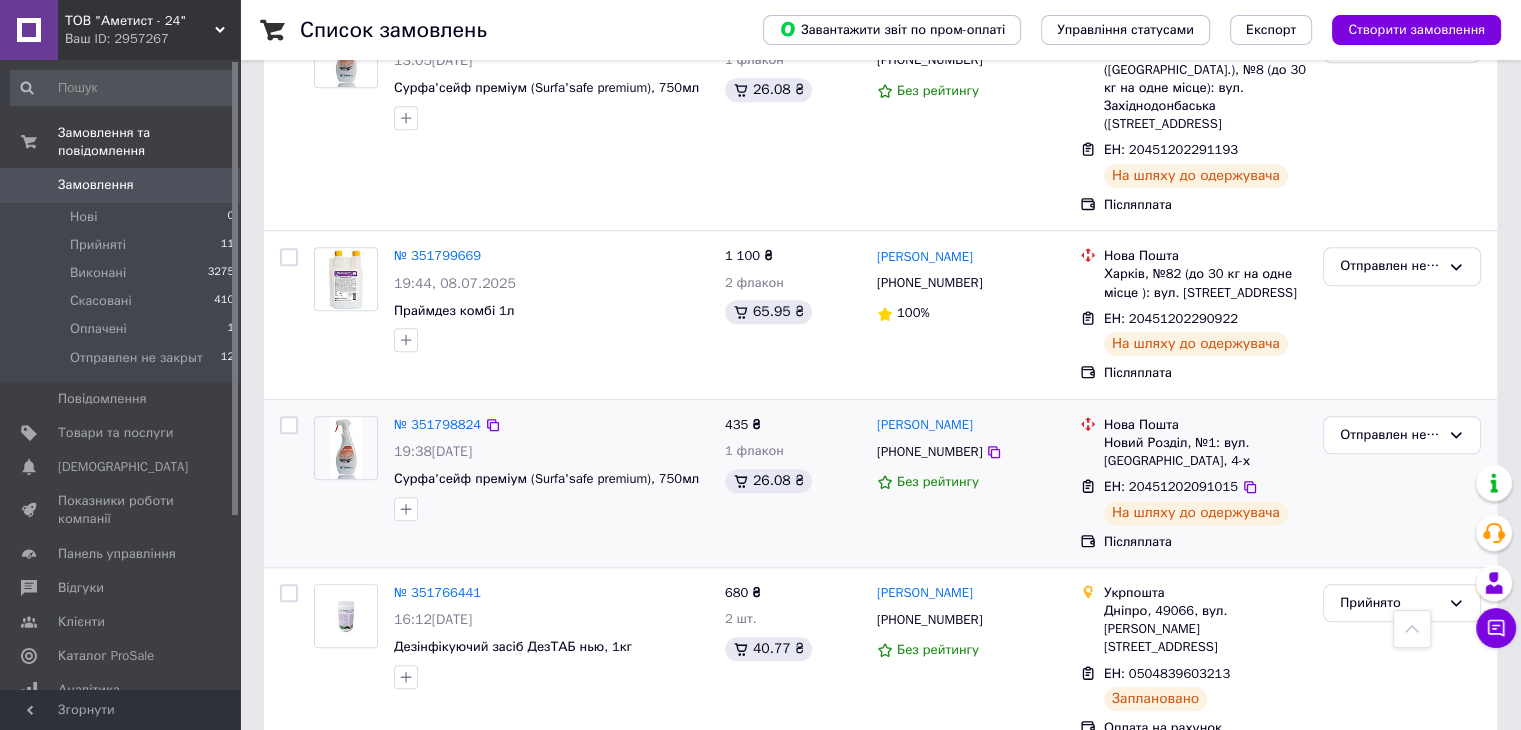 scroll, scrollTop: 1200, scrollLeft: 0, axis: vertical 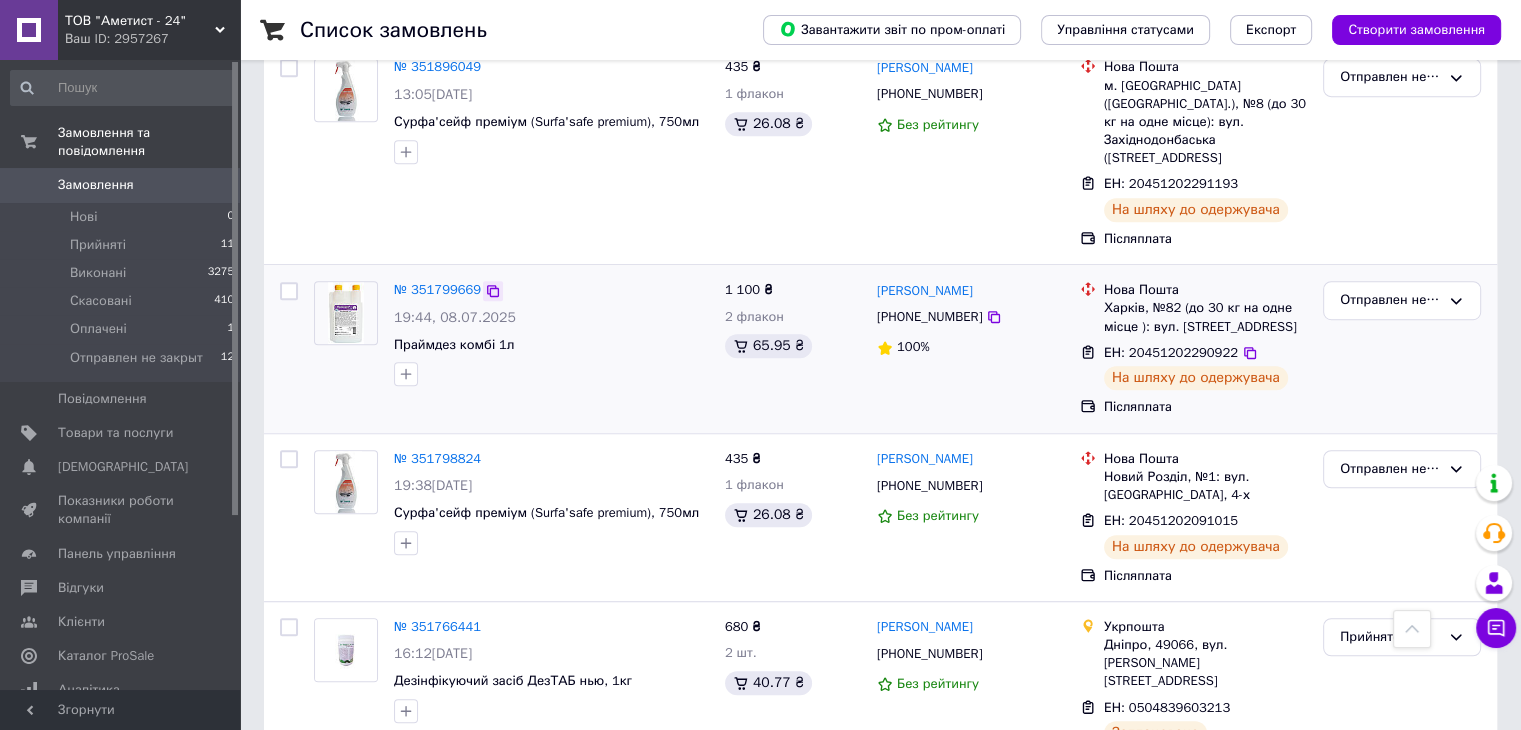 click 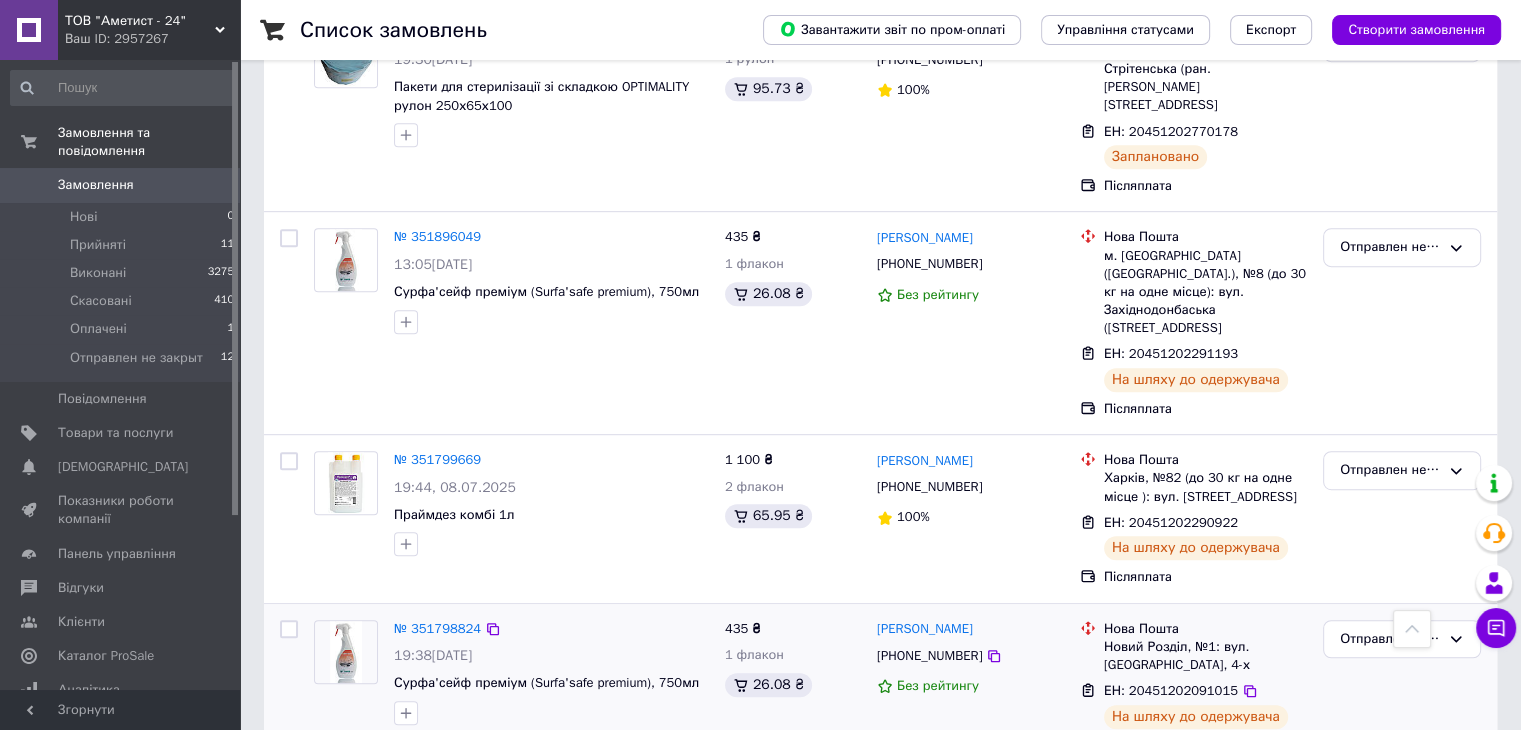 scroll, scrollTop: 1000, scrollLeft: 0, axis: vertical 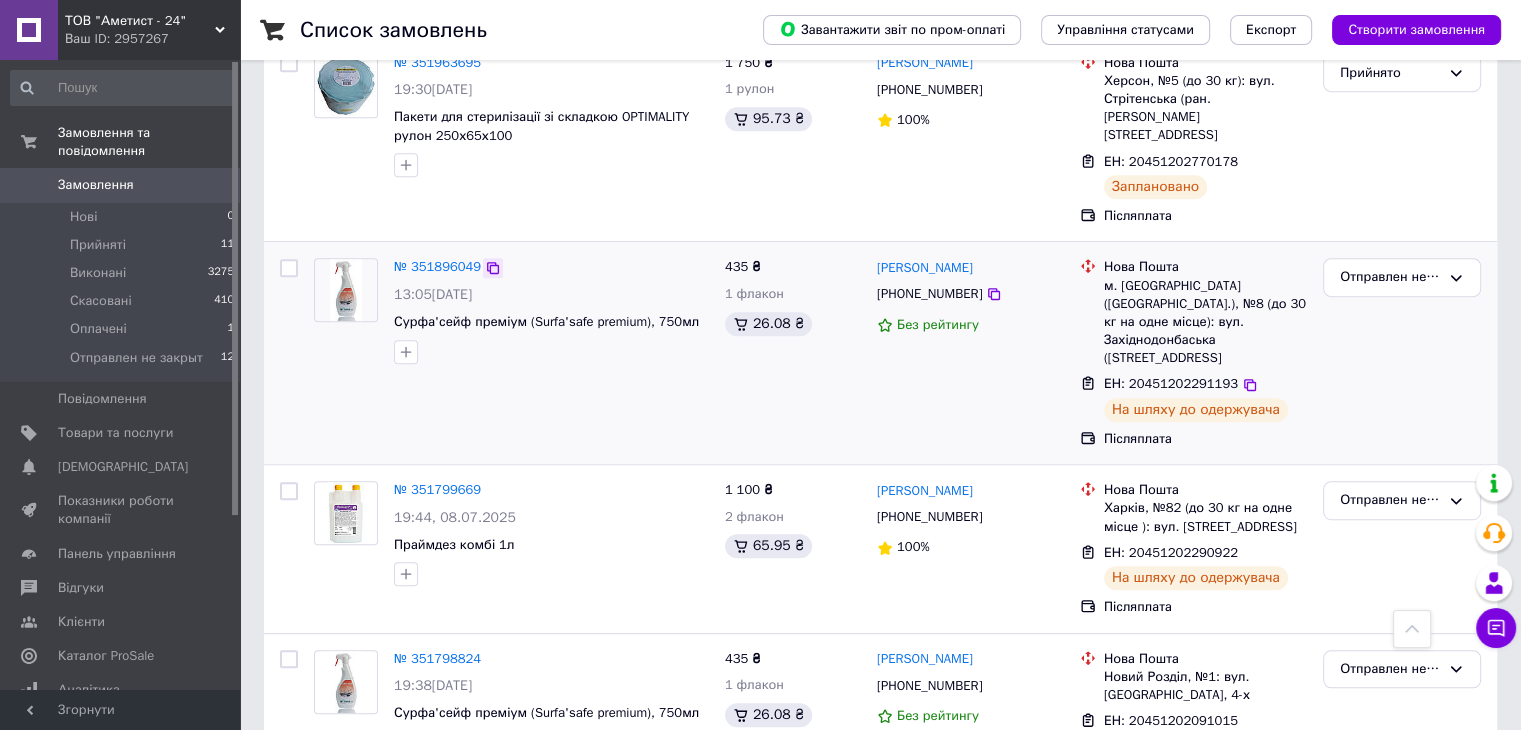 click 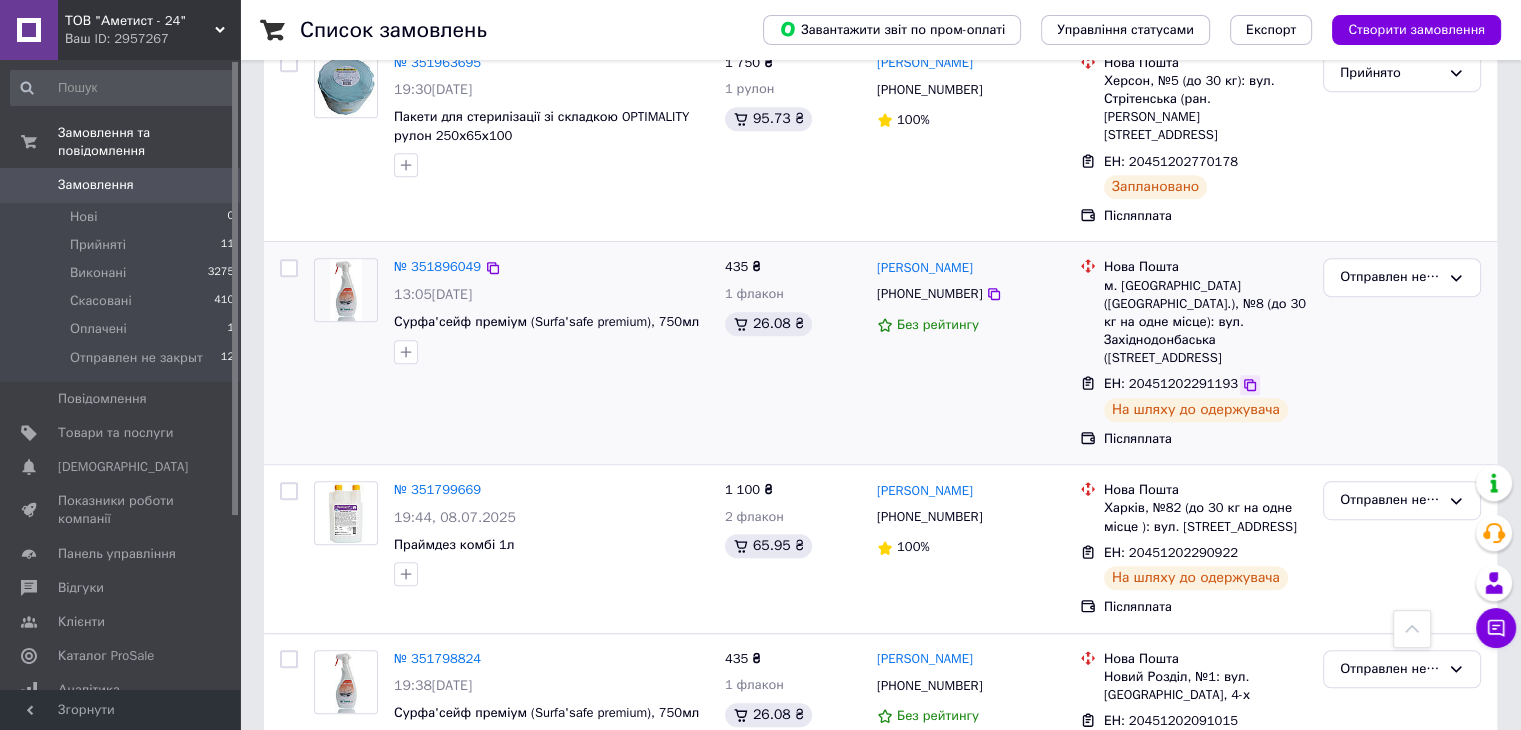 click 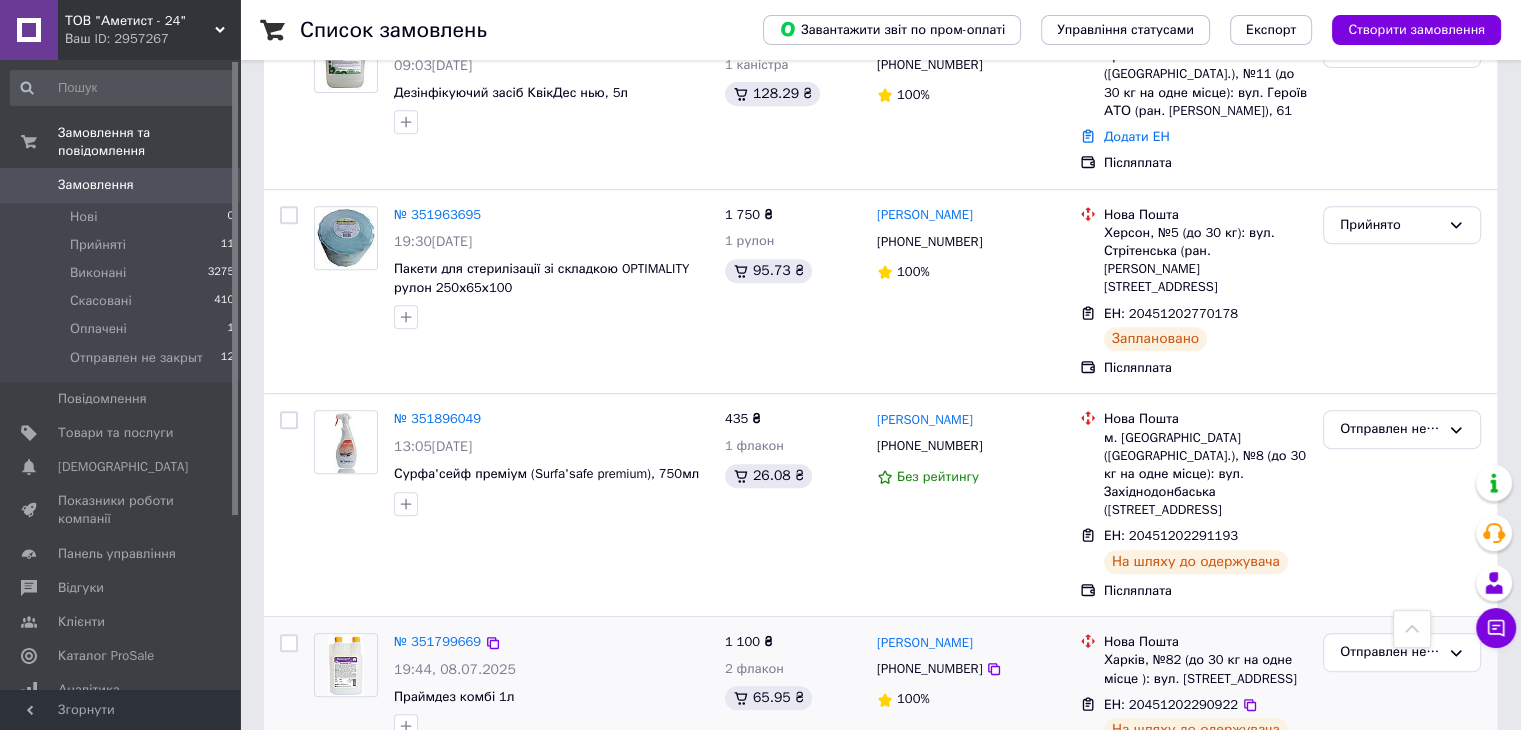 scroll, scrollTop: 800, scrollLeft: 0, axis: vertical 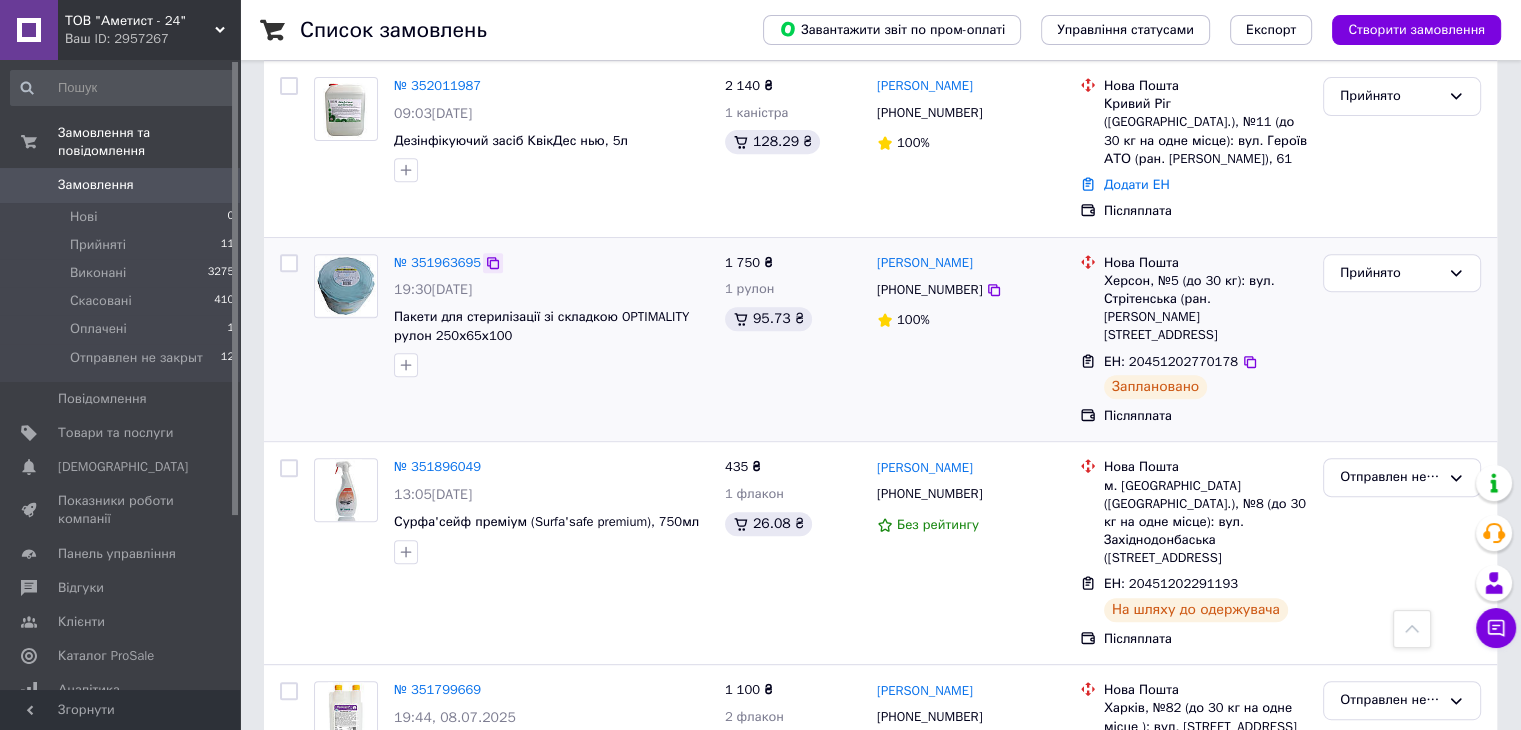 click 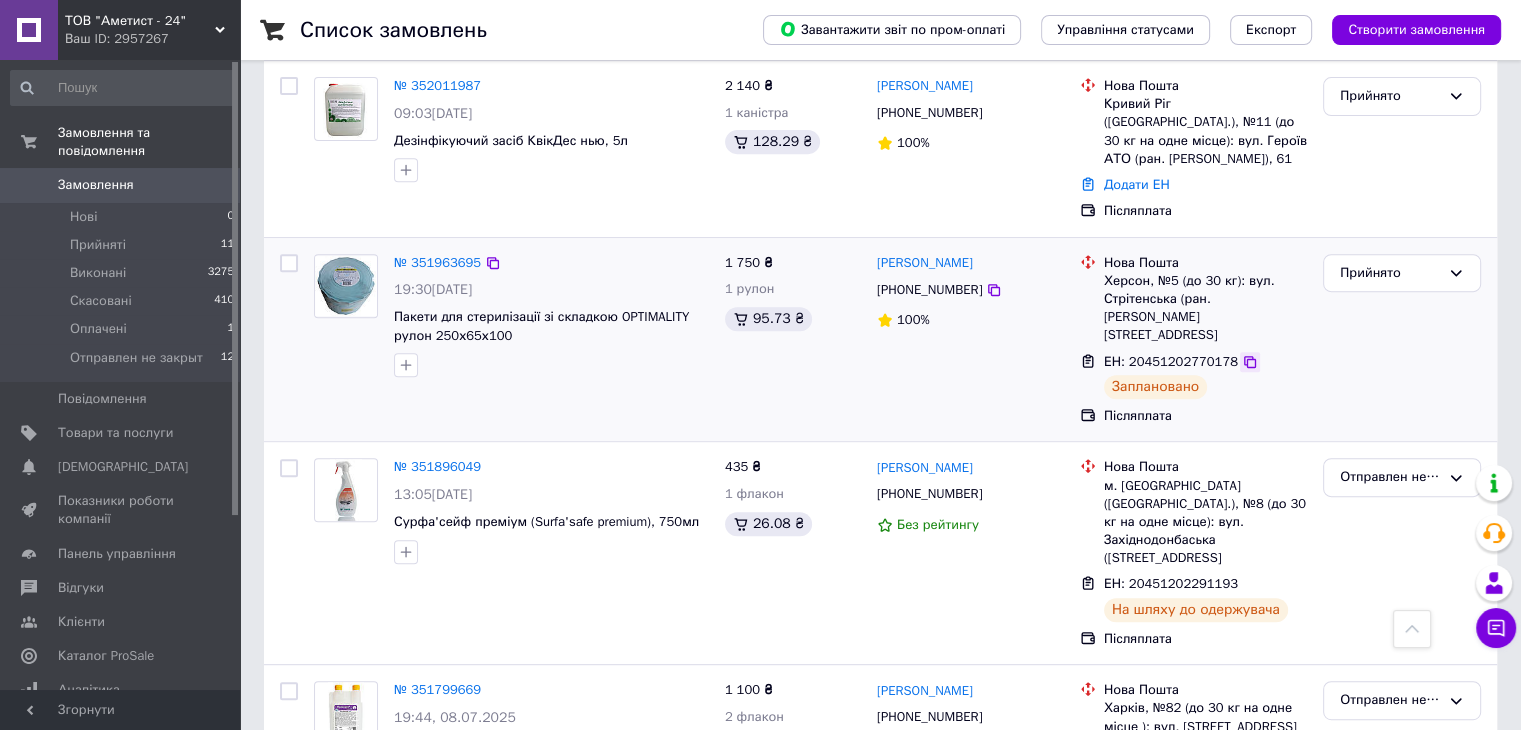 click 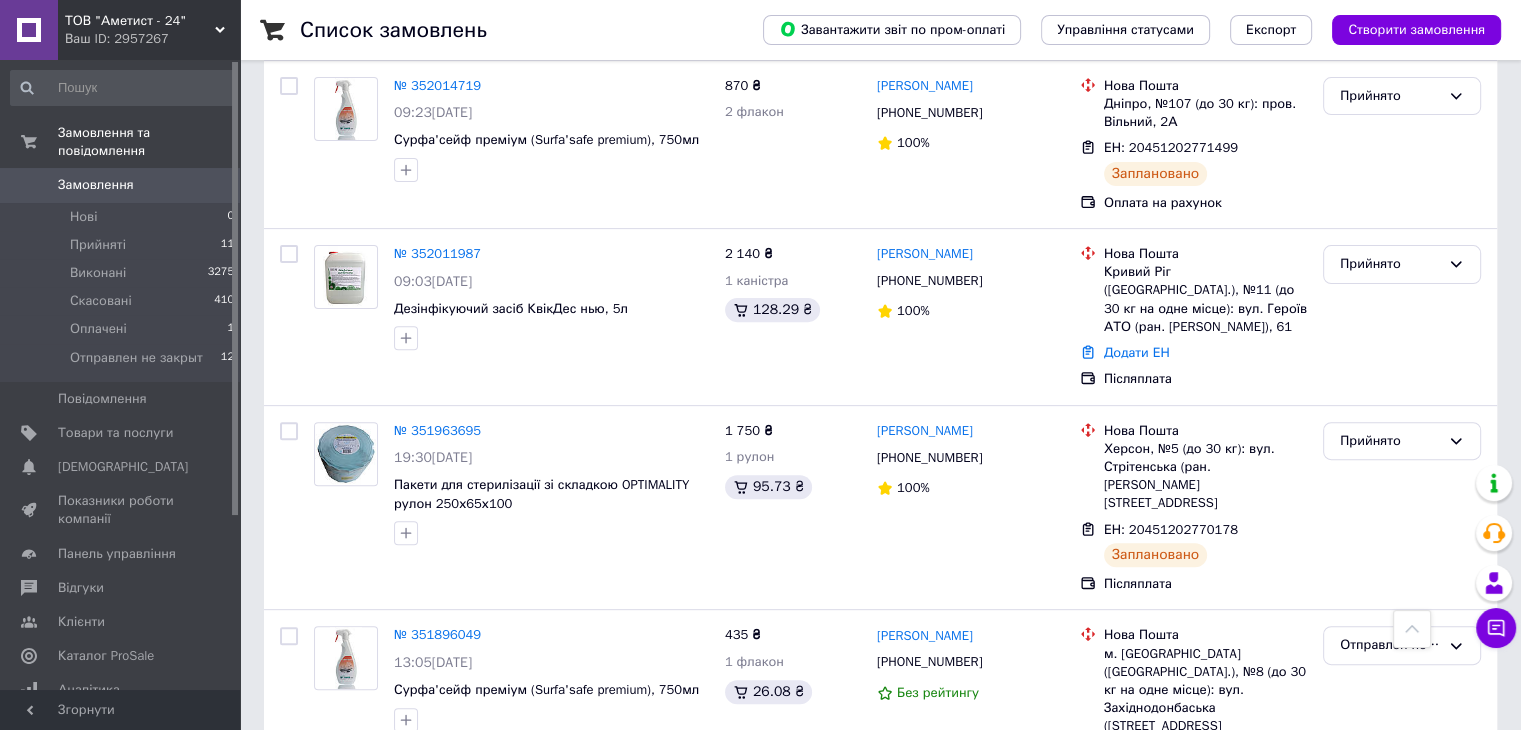 scroll, scrollTop: 600, scrollLeft: 0, axis: vertical 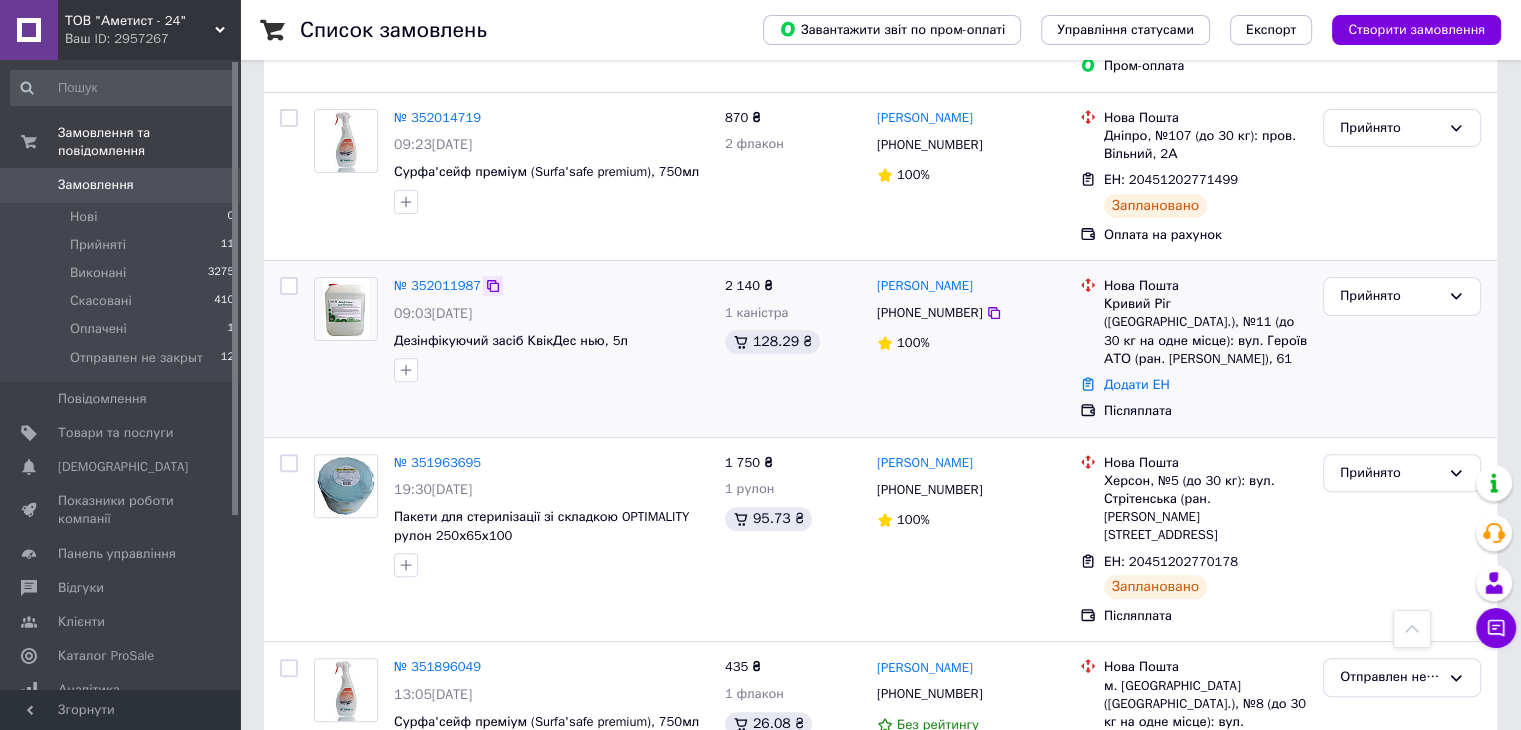 click 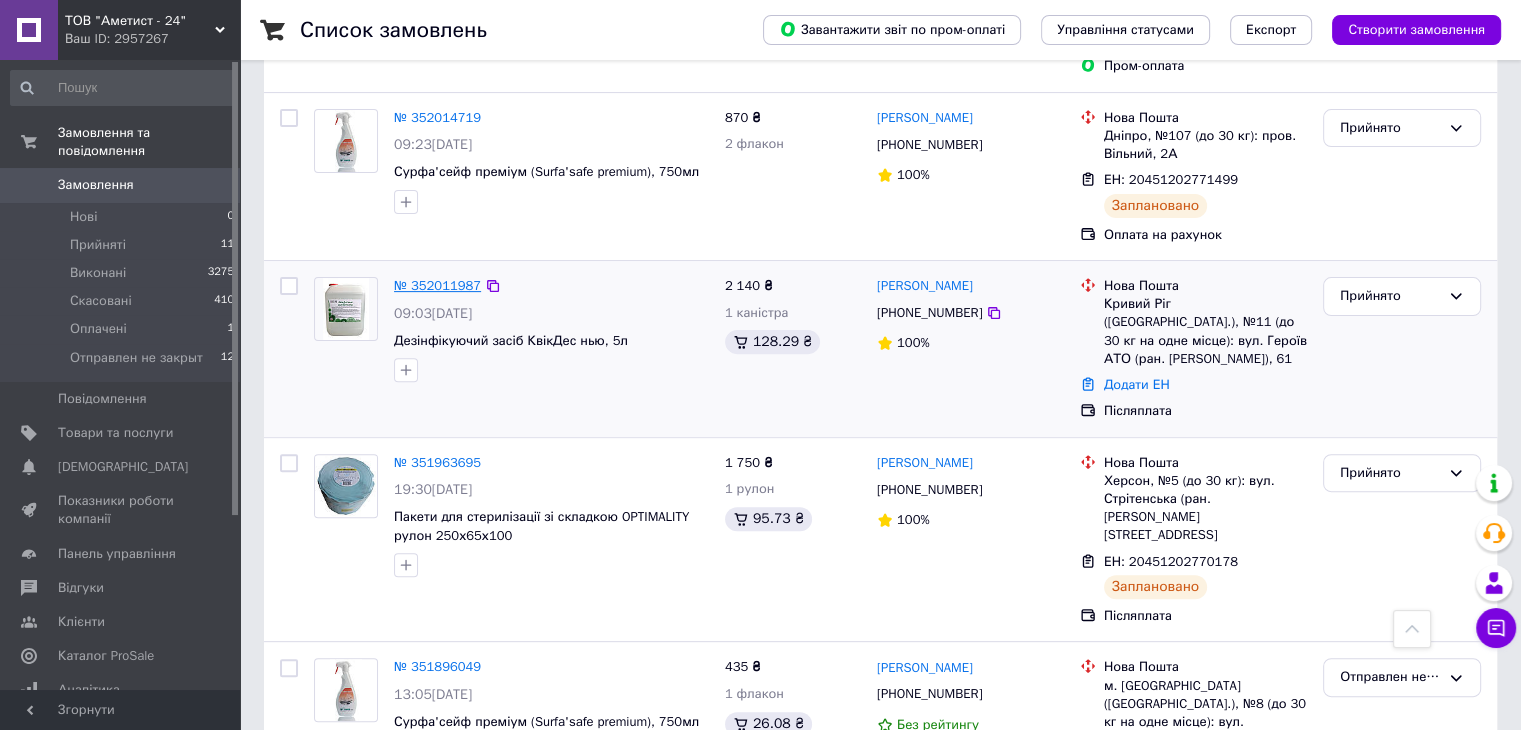 click on "№ 352011987" at bounding box center (437, 285) 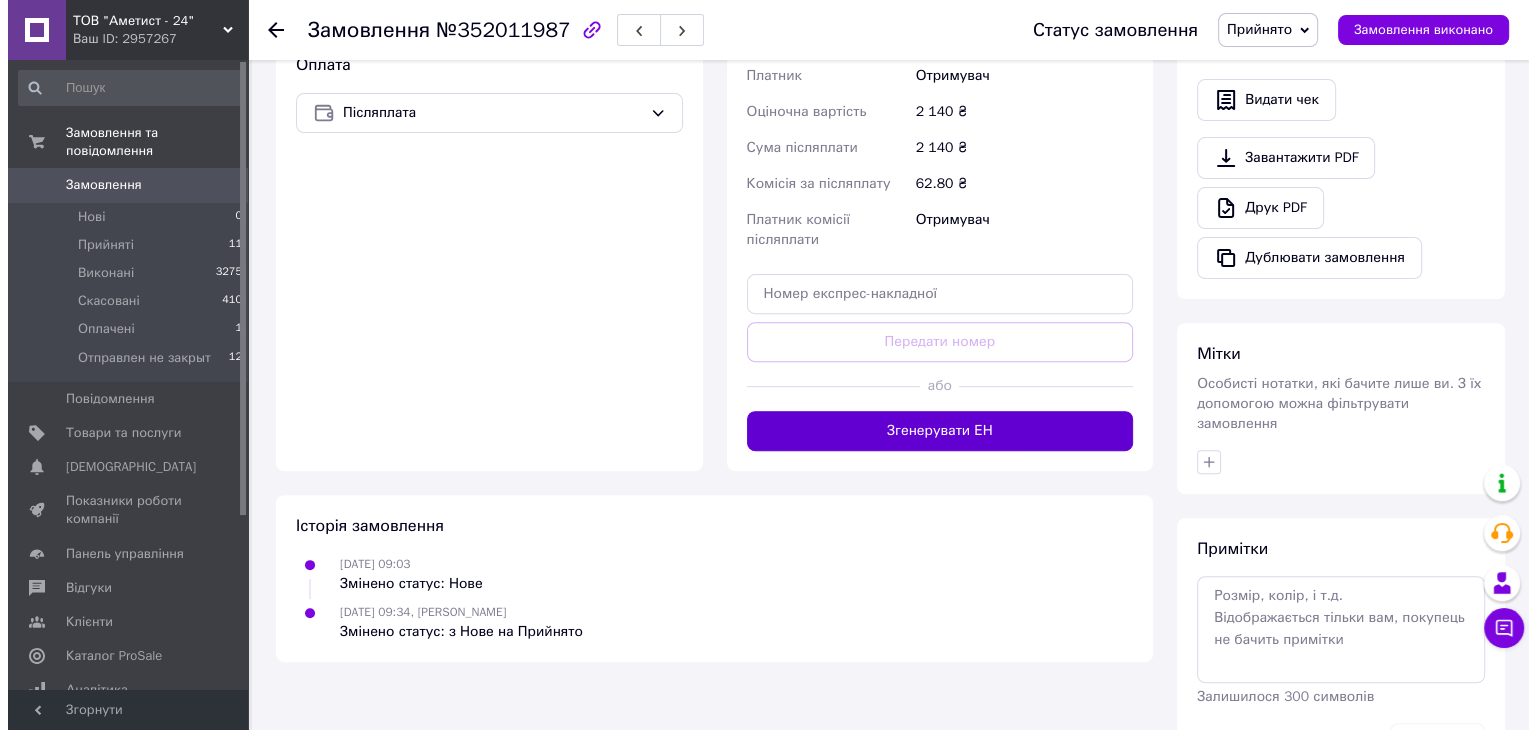 scroll, scrollTop: 600, scrollLeft: 0, axis: vertical 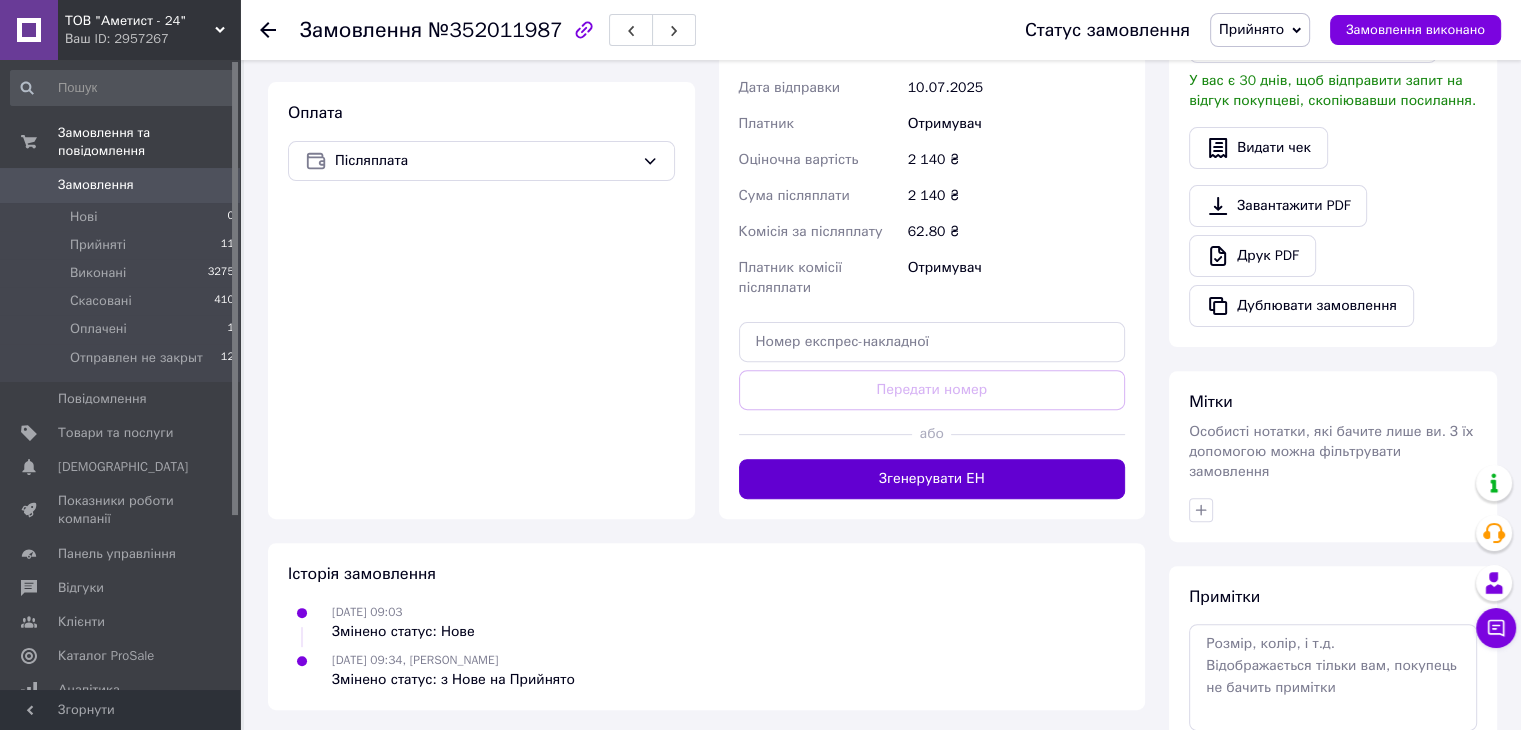 click on "Згенерувати ЕН" at bounding box center (932, 479) 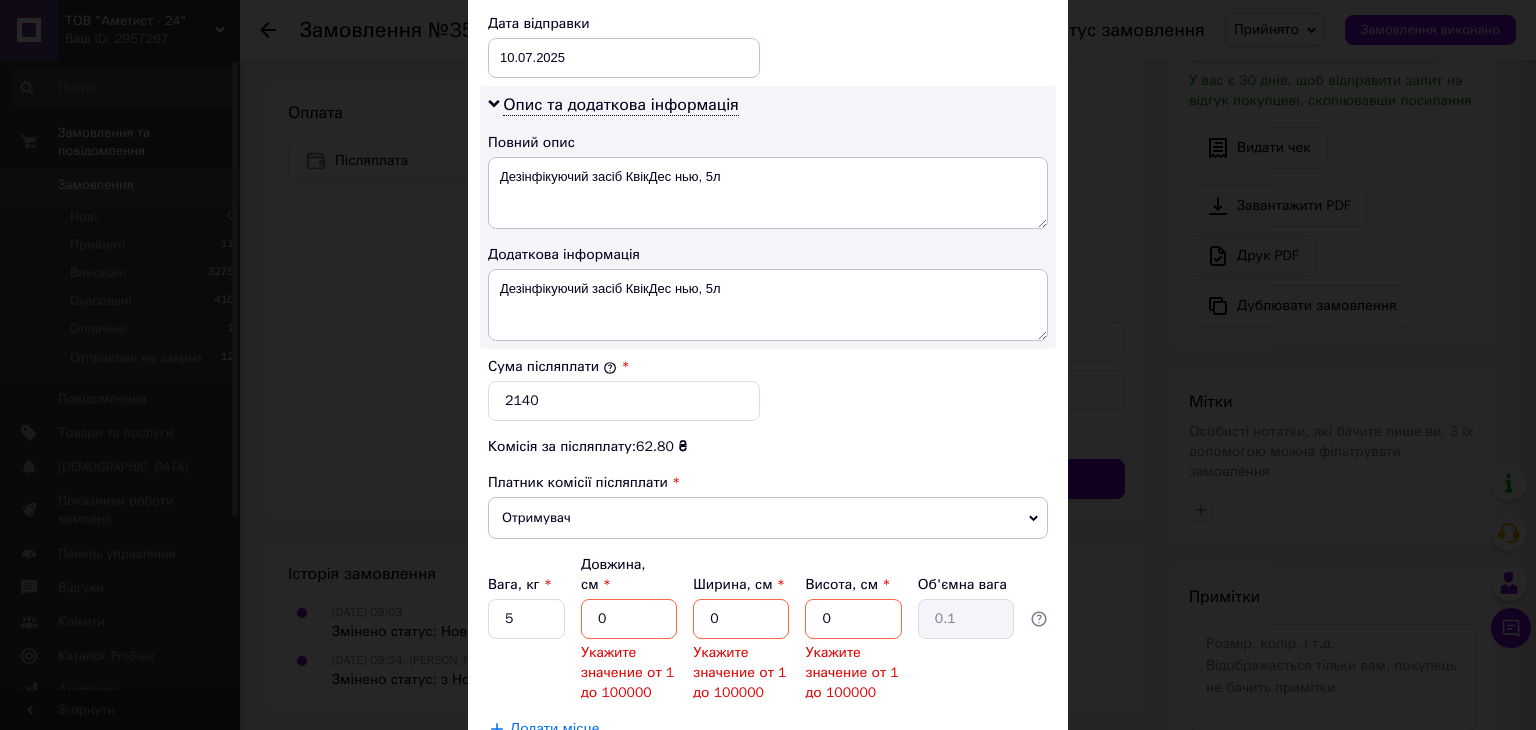 scroll, scrollTop: 1000, scrollLeft: 0, axis: vertical 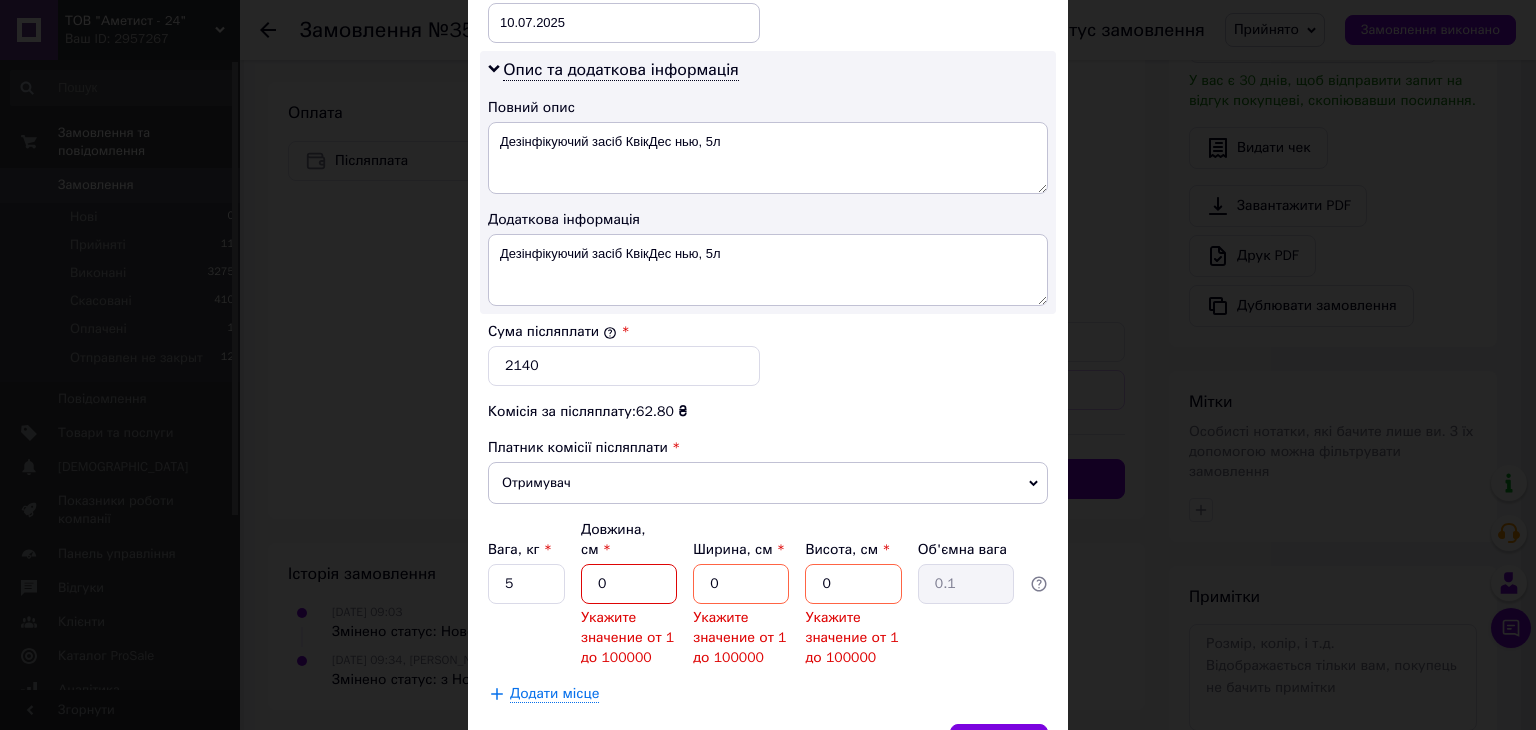 drag, startPoint x: 605, startPoint y: 557, endPoint x: 591, endPoint y: 557, distance: 14 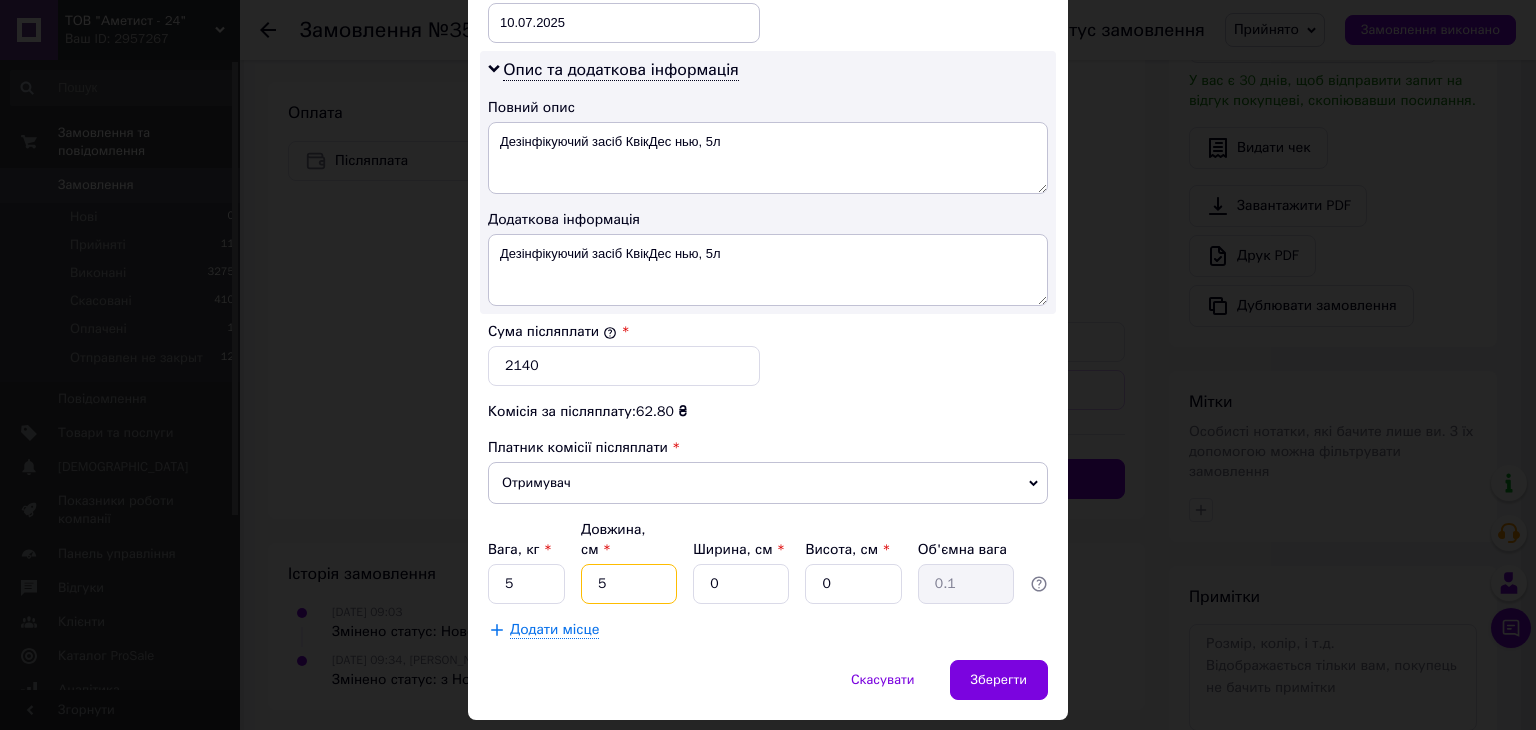 type on "5" 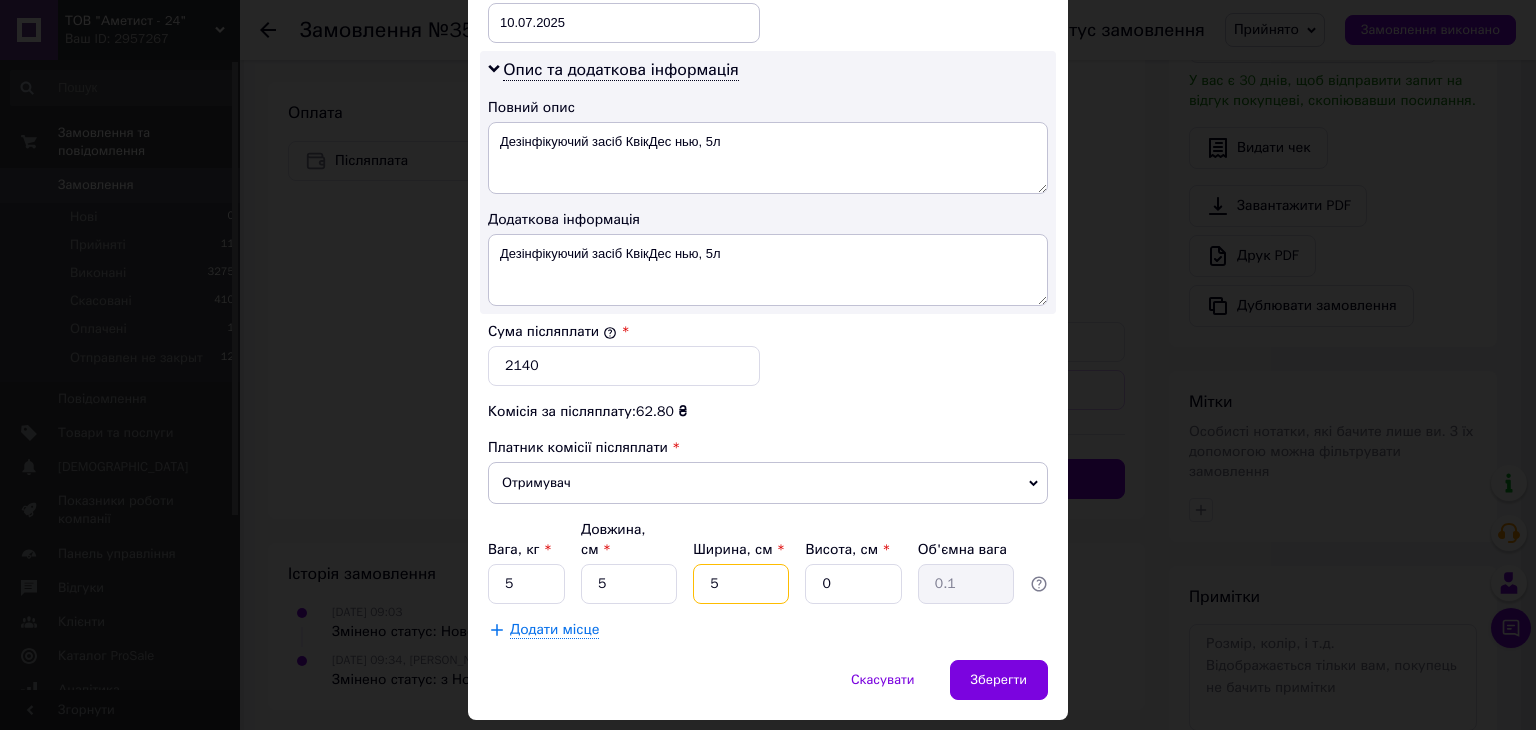 type on "5" 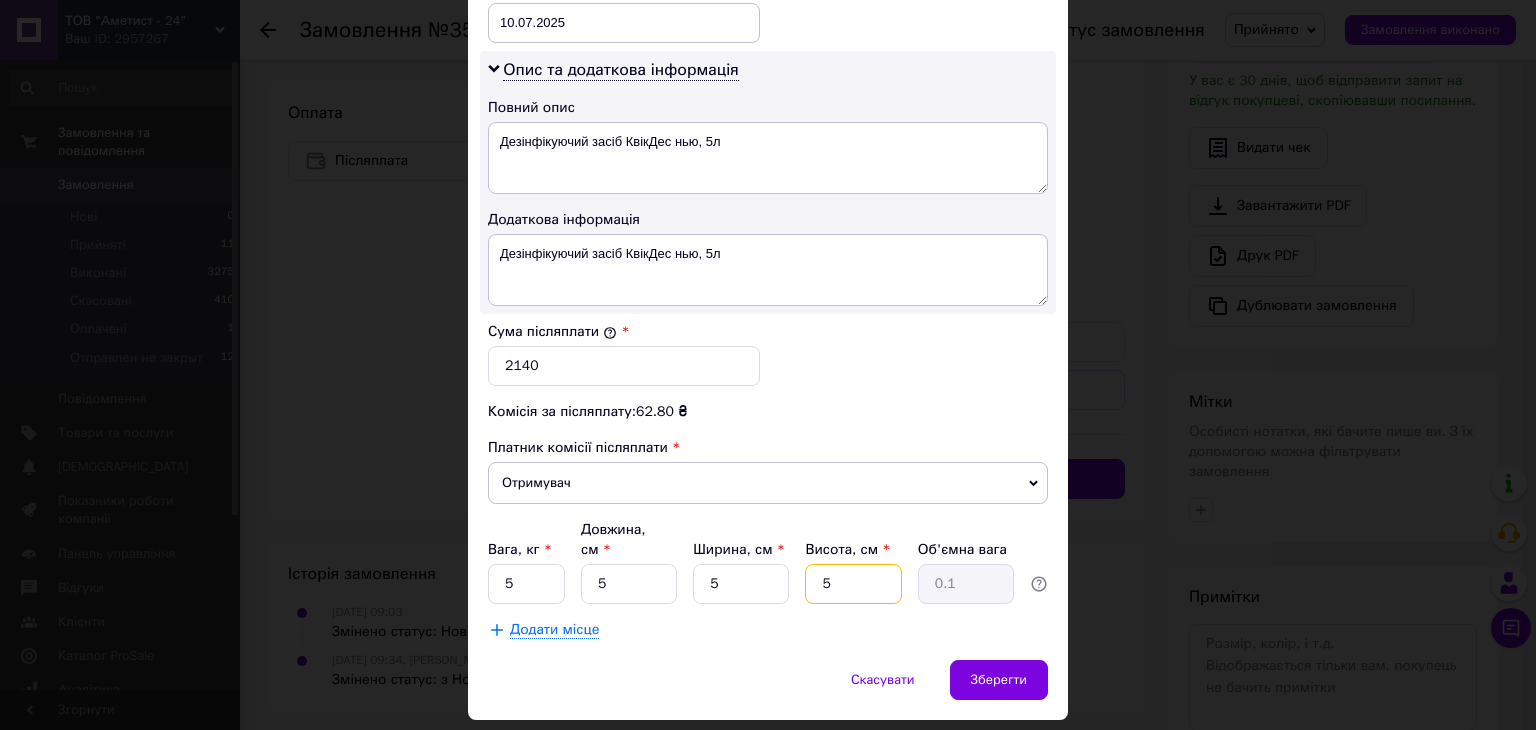 type on "5" 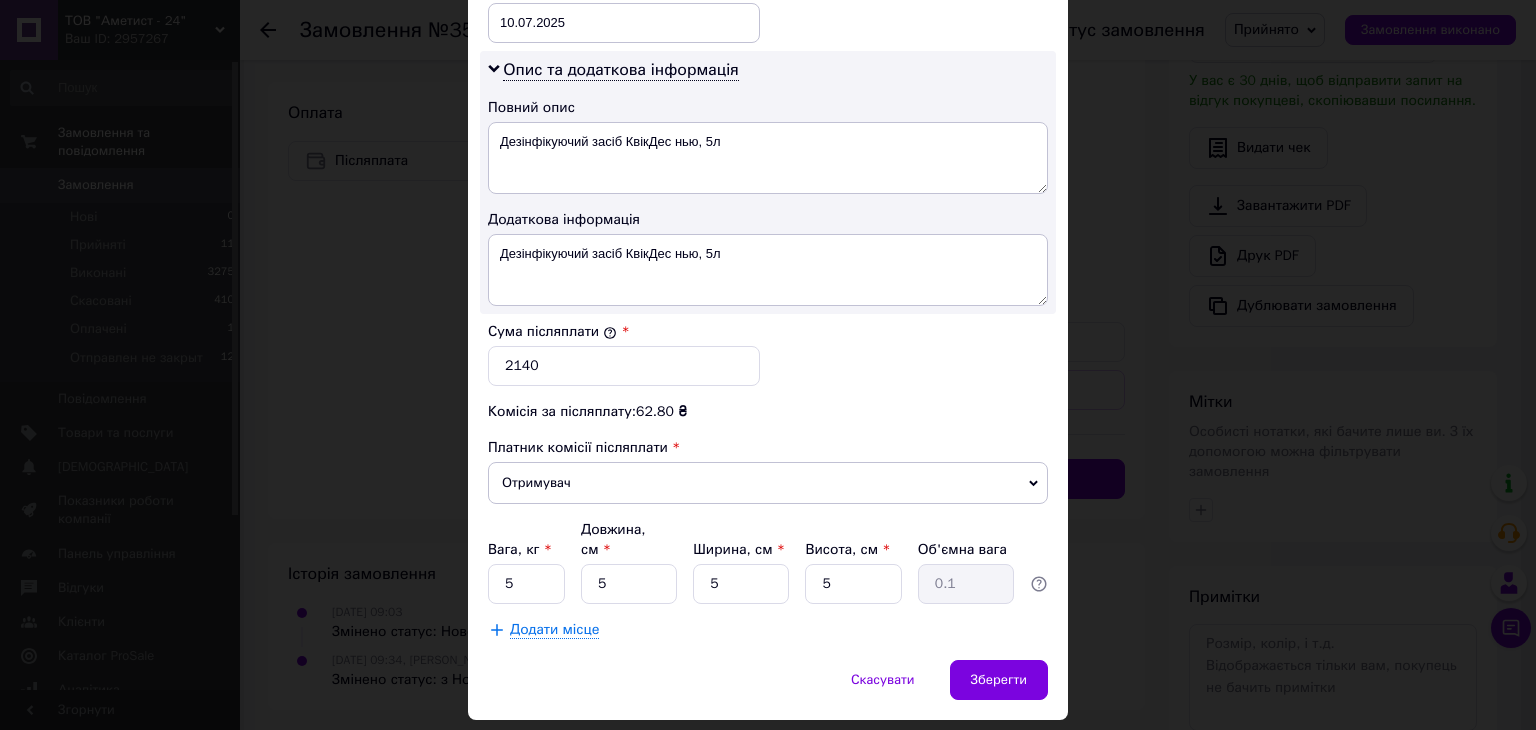 type 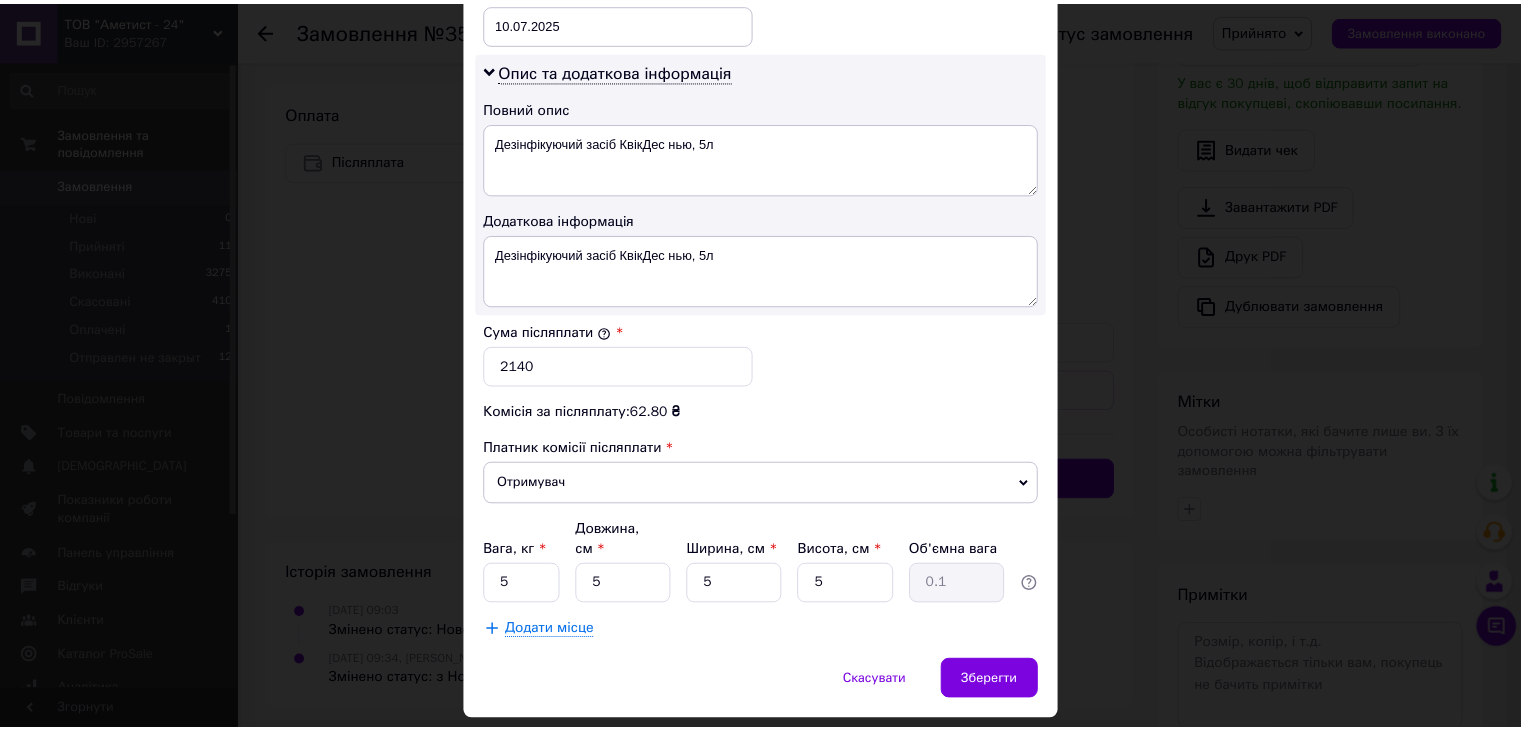 scroll, scrollTop: 142, scrollLeft: 0, axis: vertical 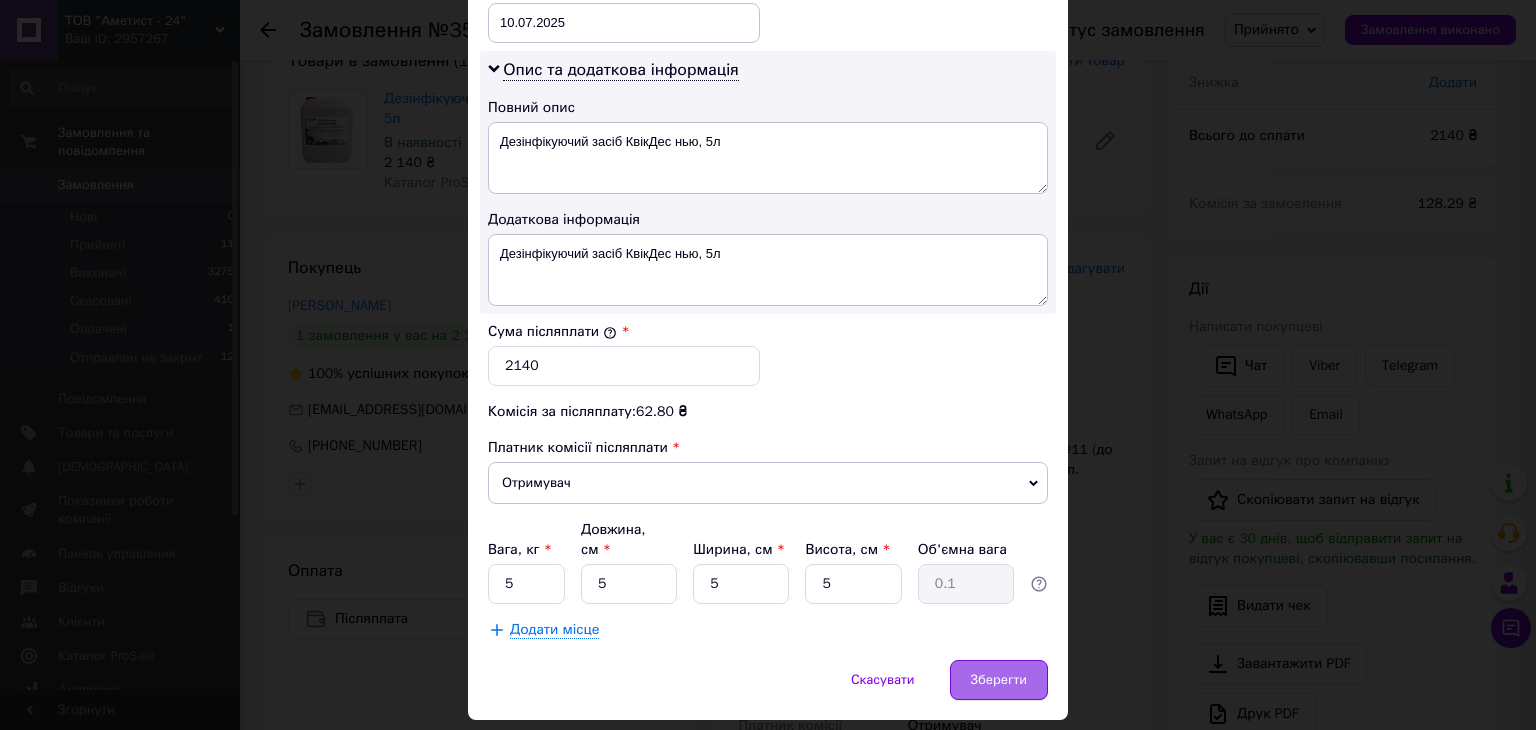 click on "Зберегти" at bounding box center [999, 680] 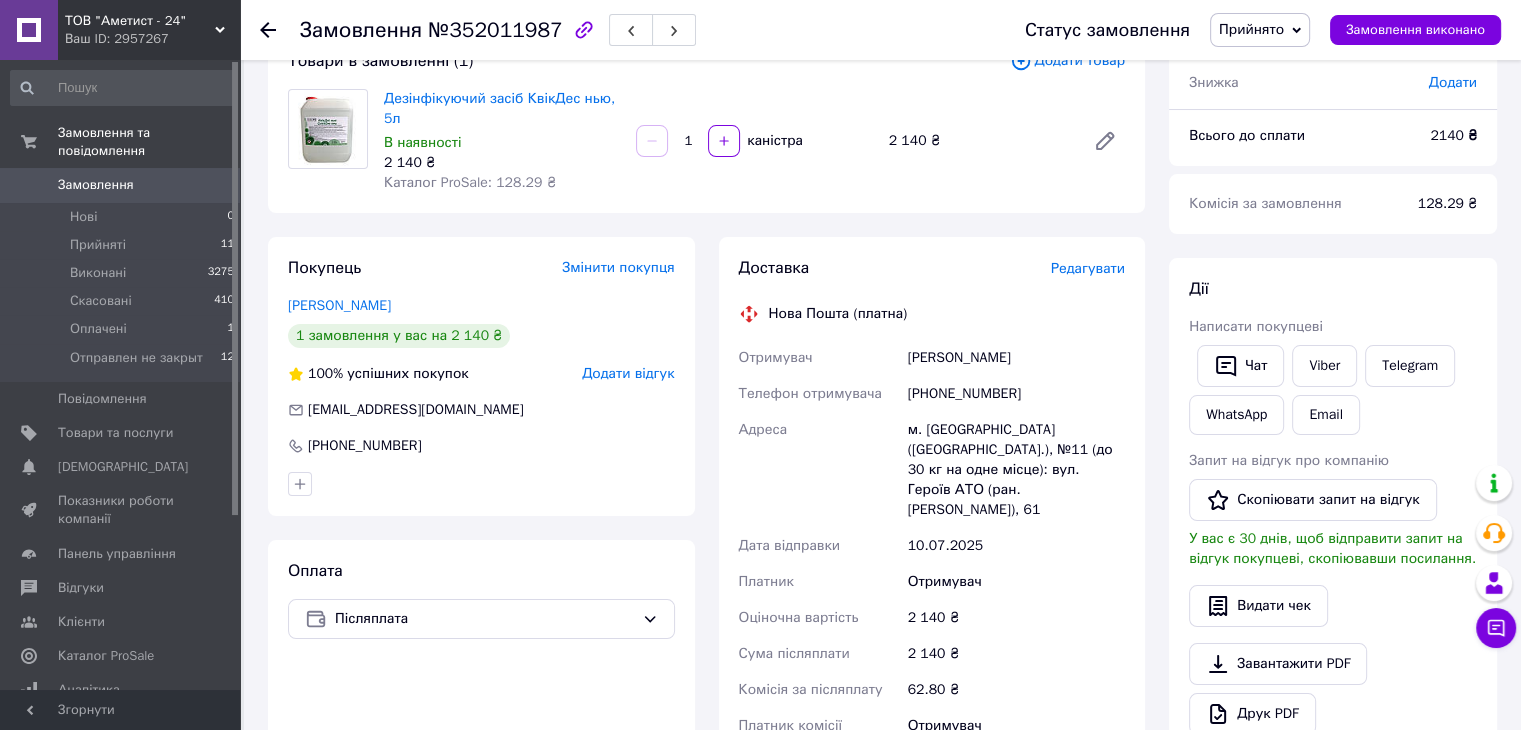 scroll, scrollTop: 42, scrollLeft: 0, axis: vertical 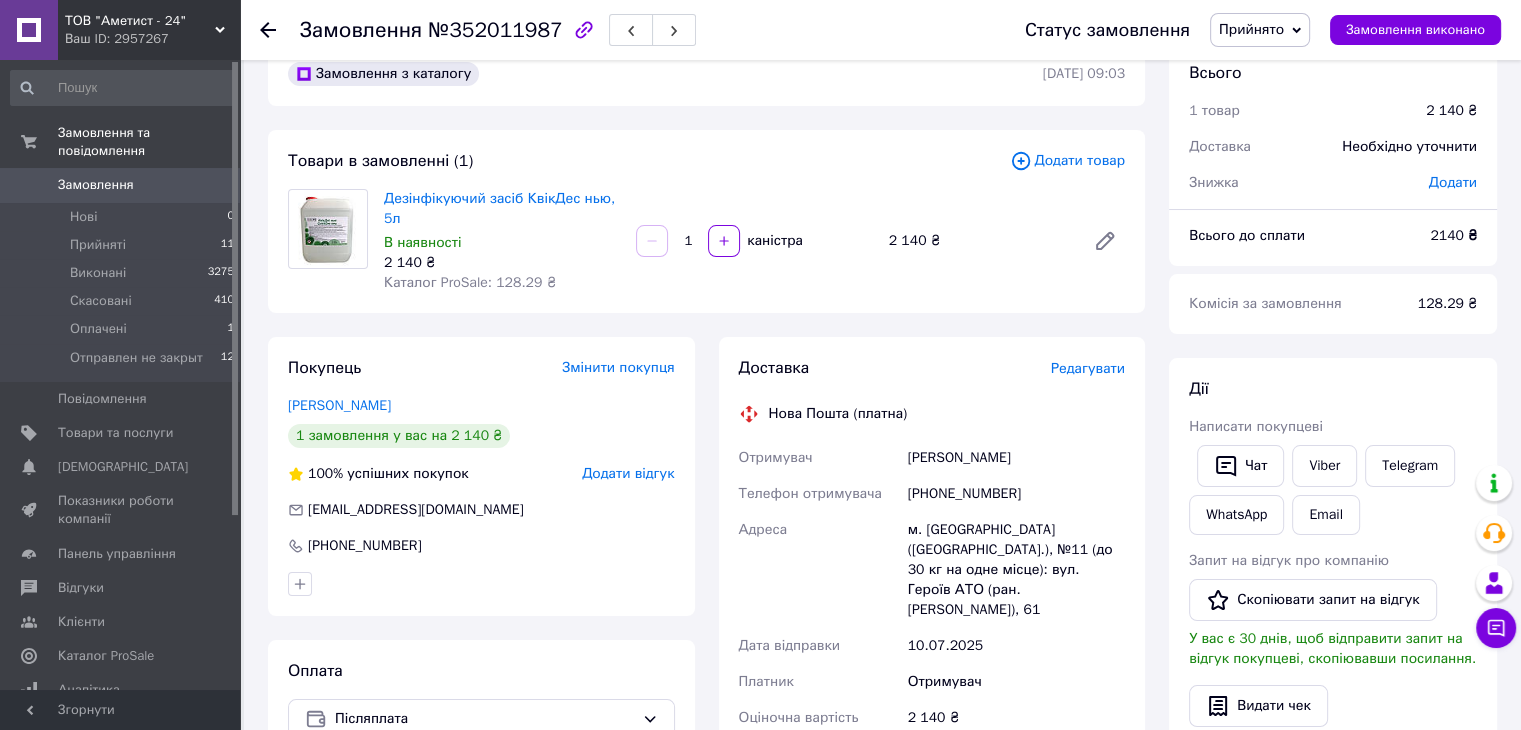 click 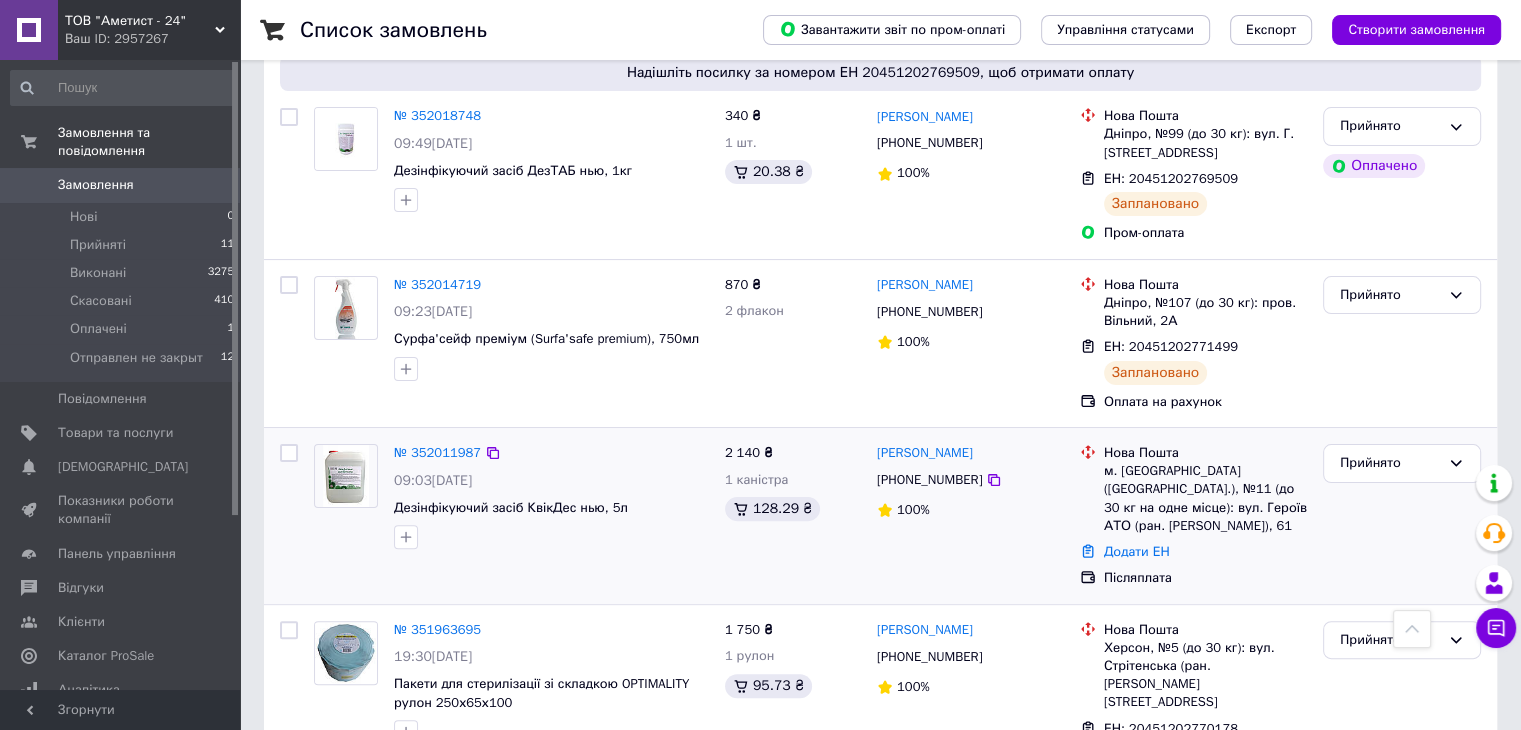 scroll, scrollTop: 500, scrollLeft: 0, axis: vertical 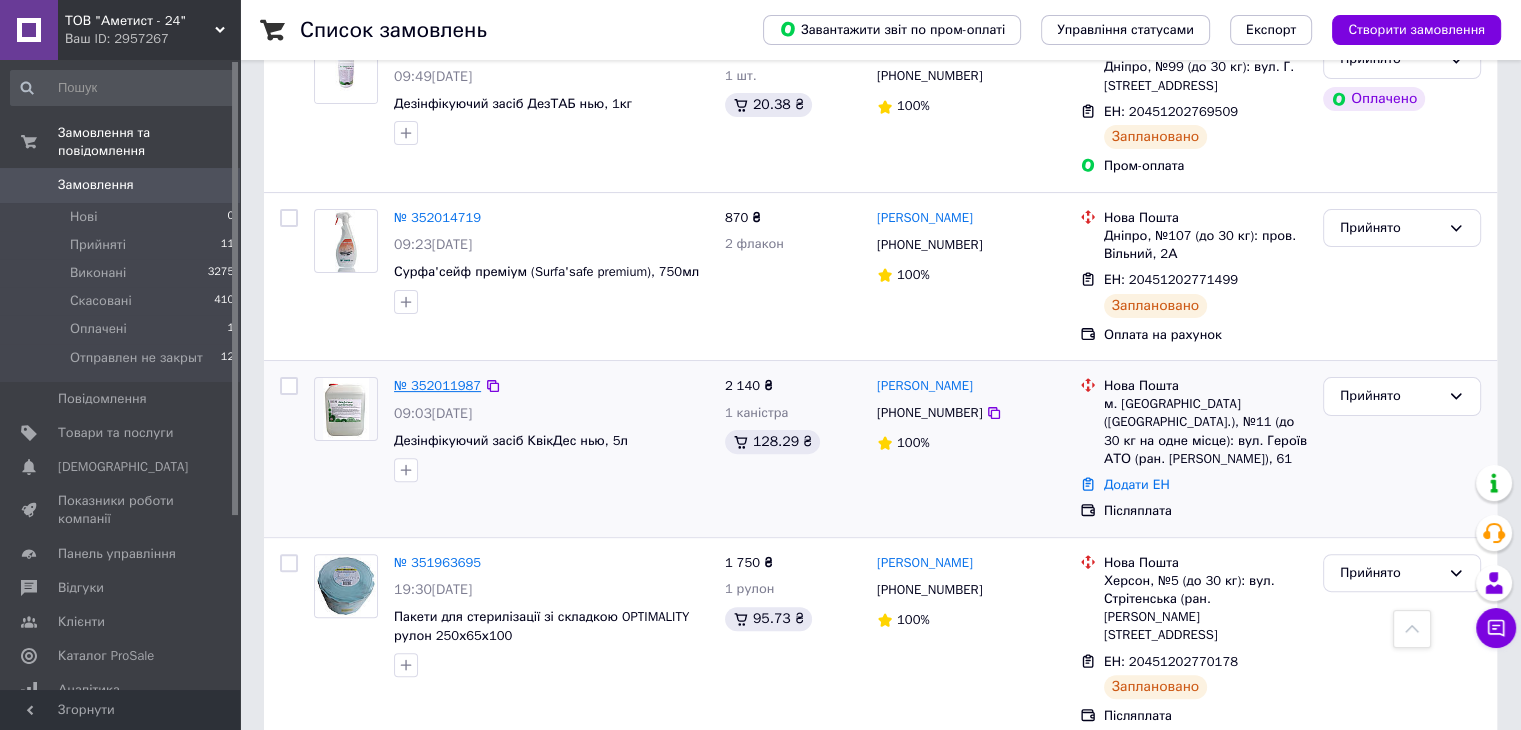 click on "№ 352011987" at bounding box center [437, 385] 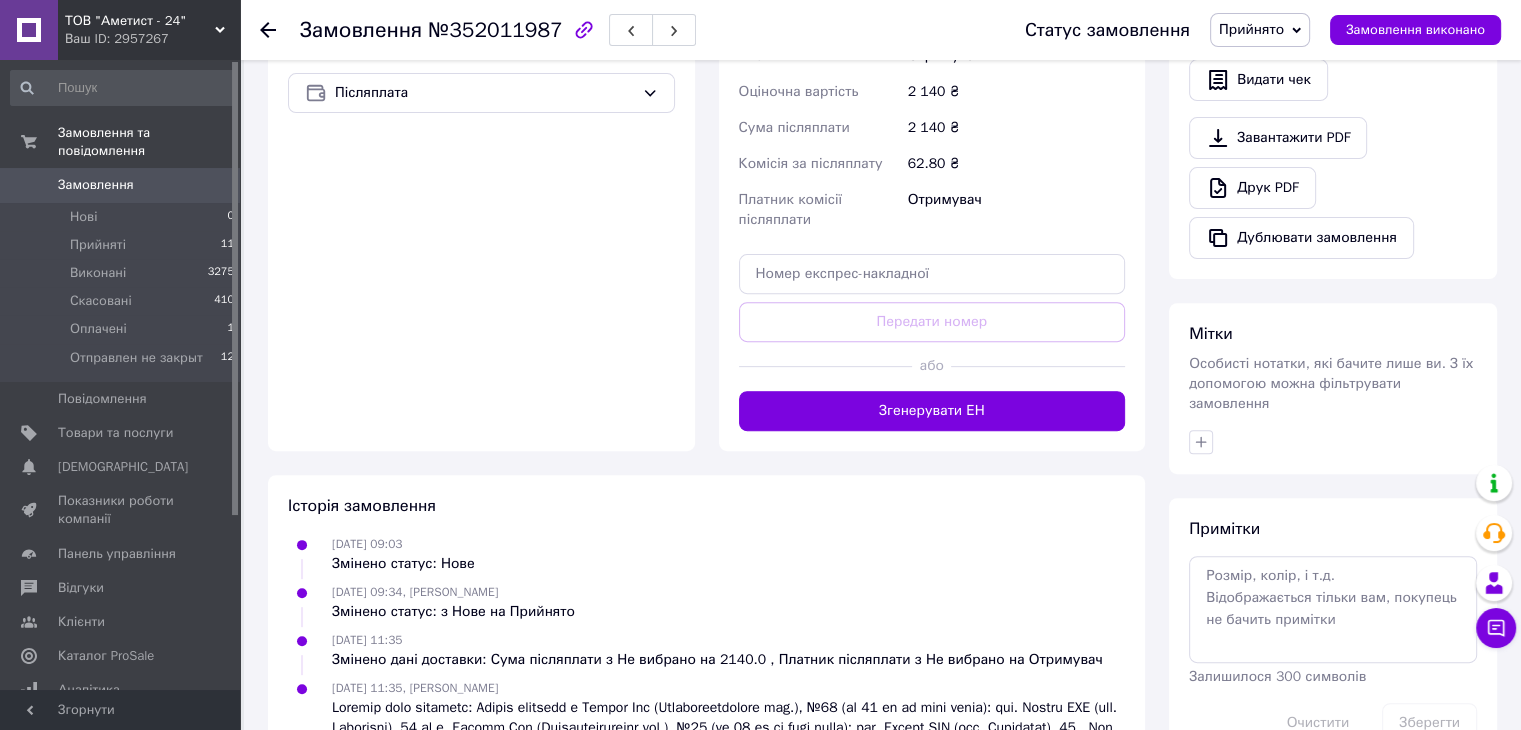 scroll, scrollTop: 700, scrollLeft: 0, axis: vertical 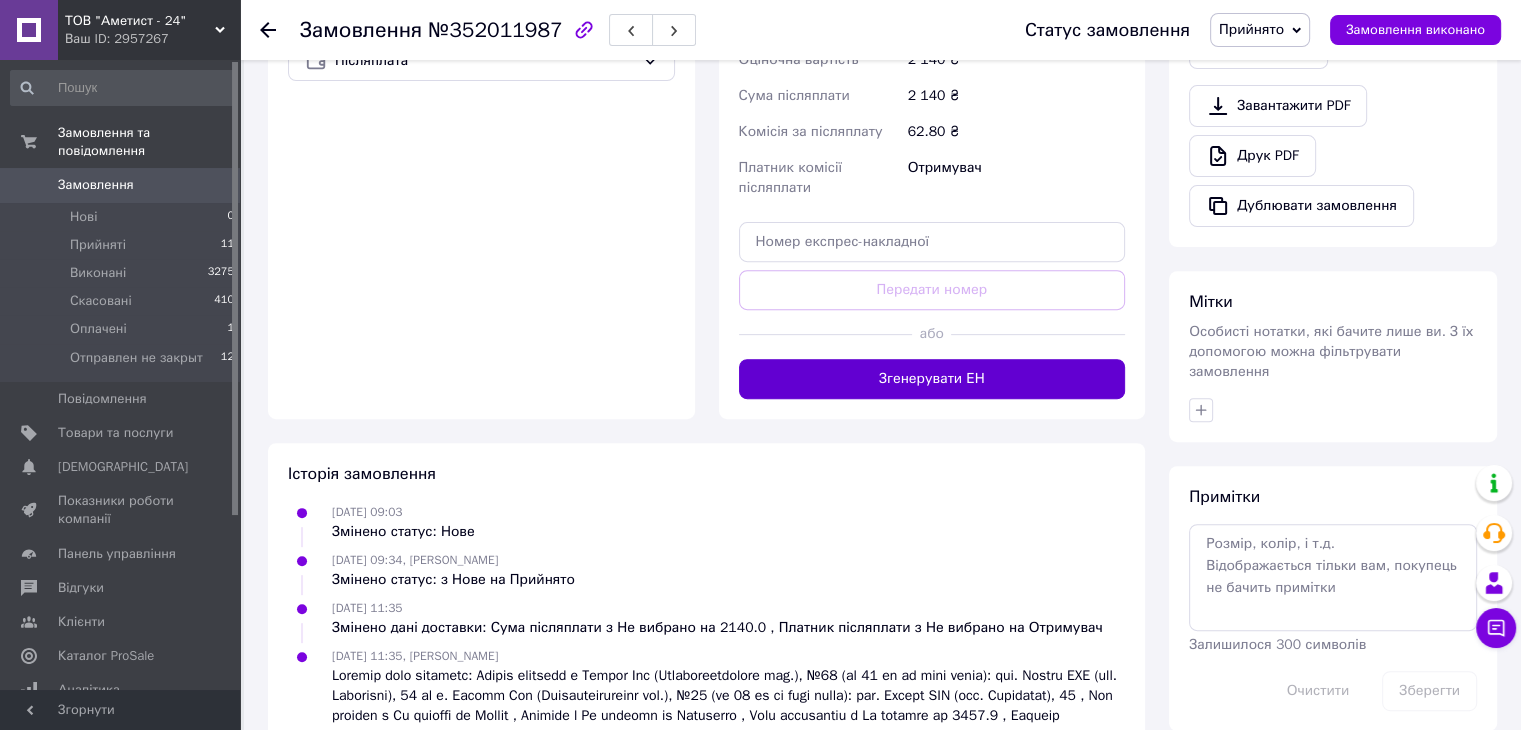 click on "Згенерувати ЕН" at bounding box center (932, 379) 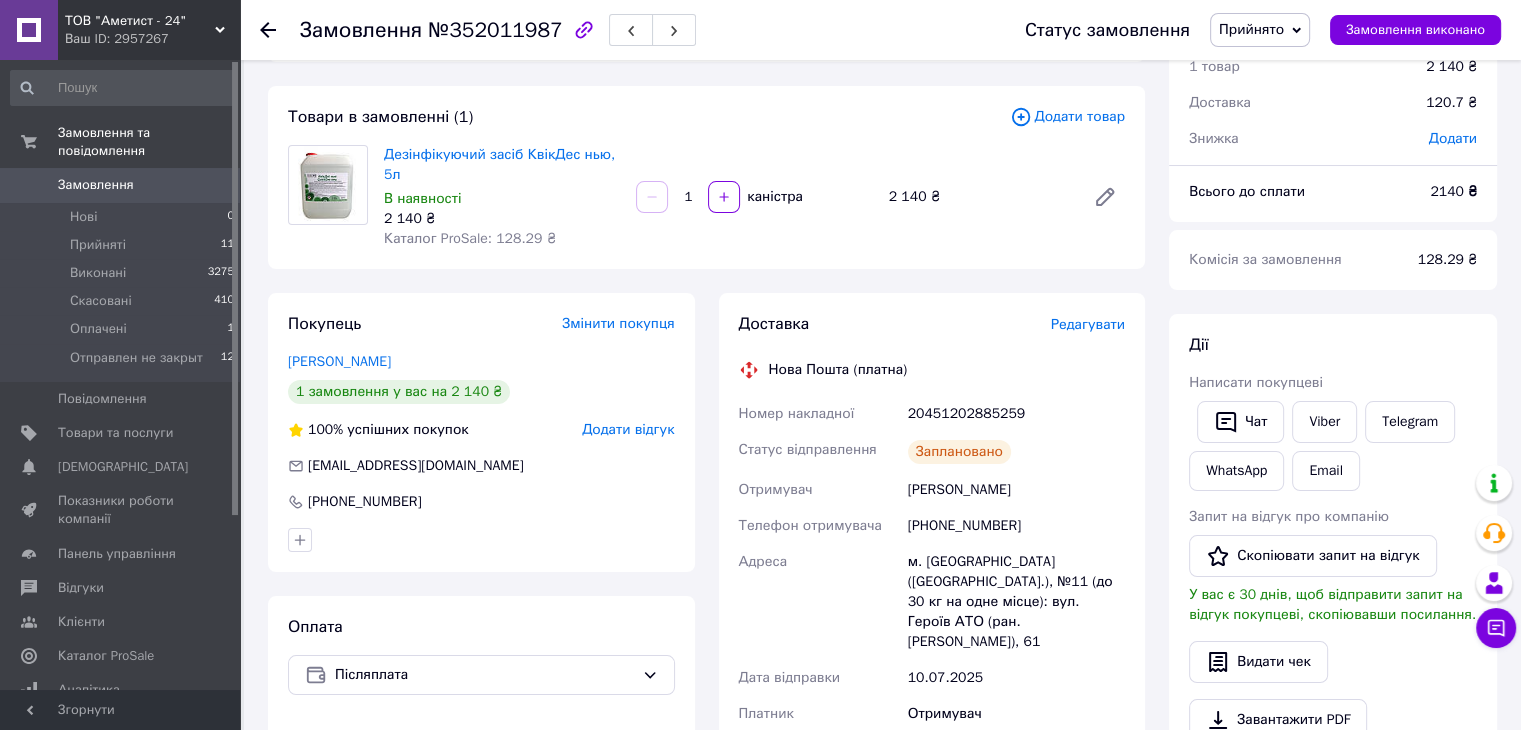 scroll, scrollTop: 0, scrollLeft: 0, axis: both 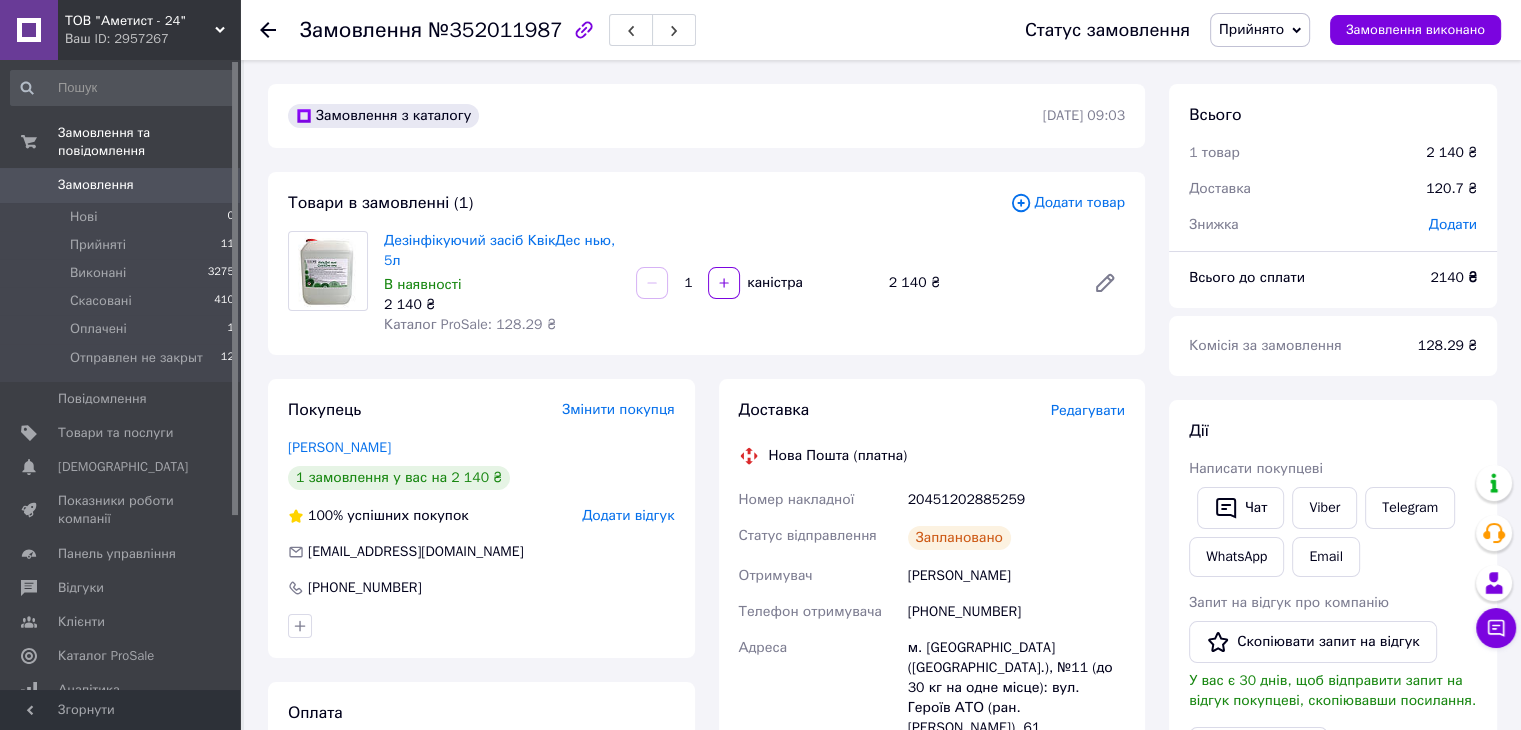 click 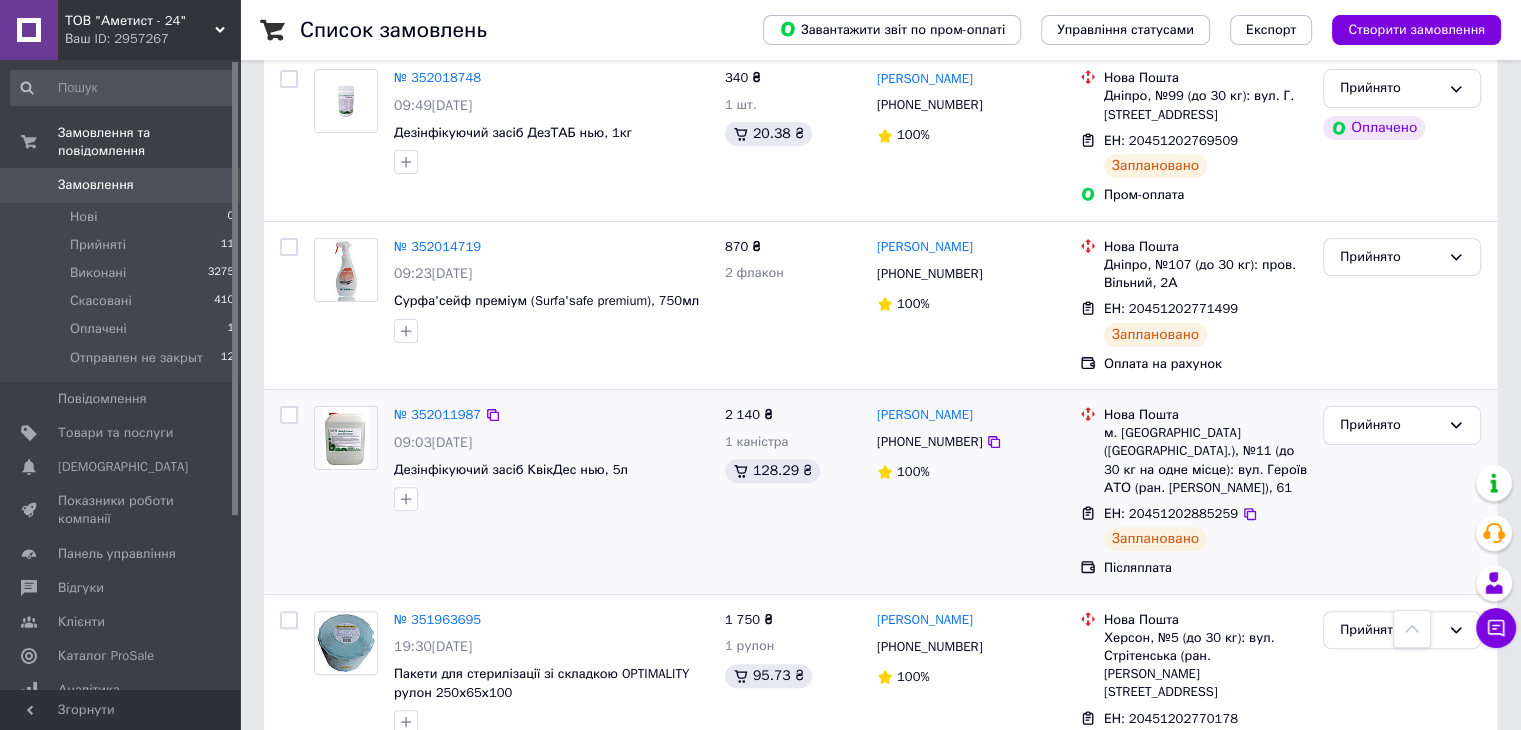 scroll, scrollTop: 500, scrollLeft: 0, axis: vertical 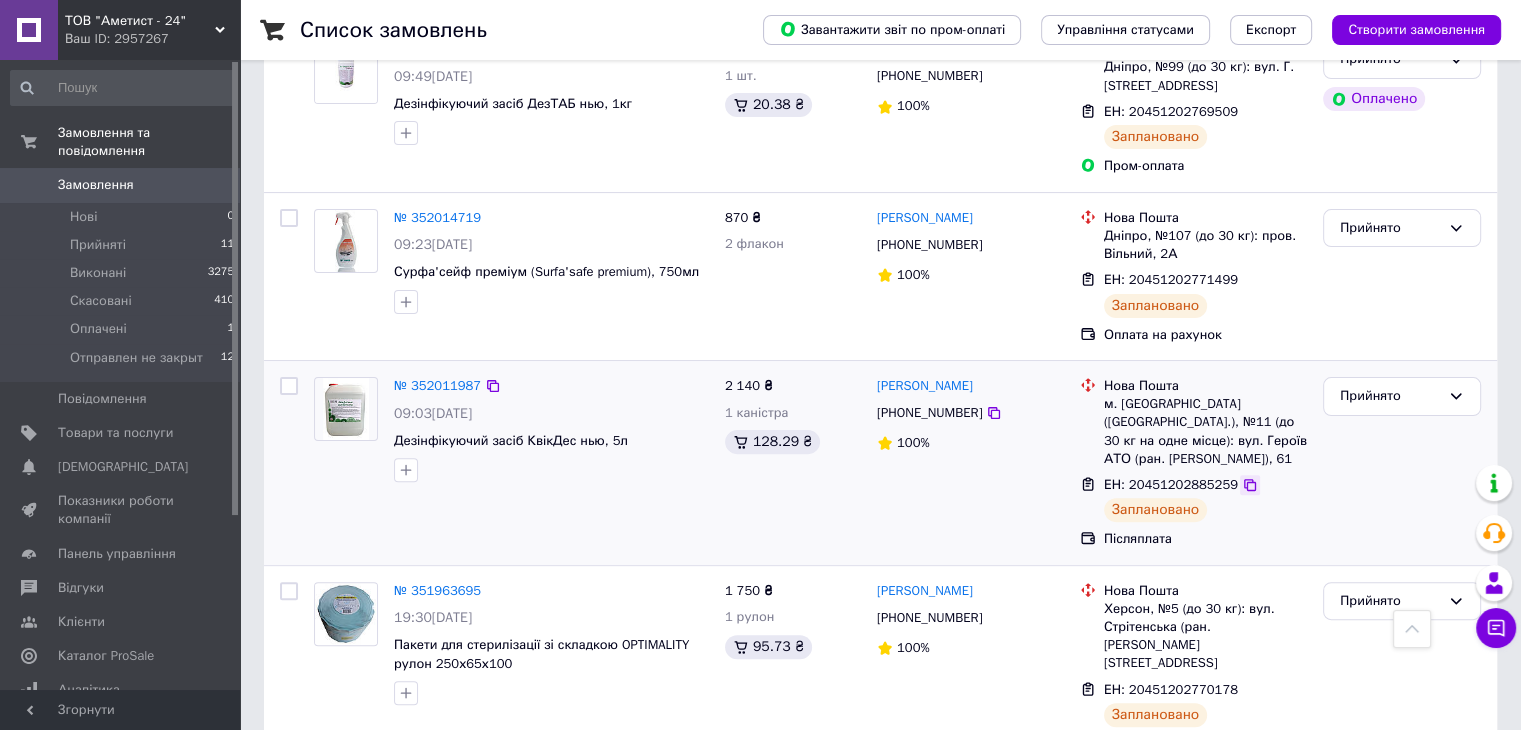 click 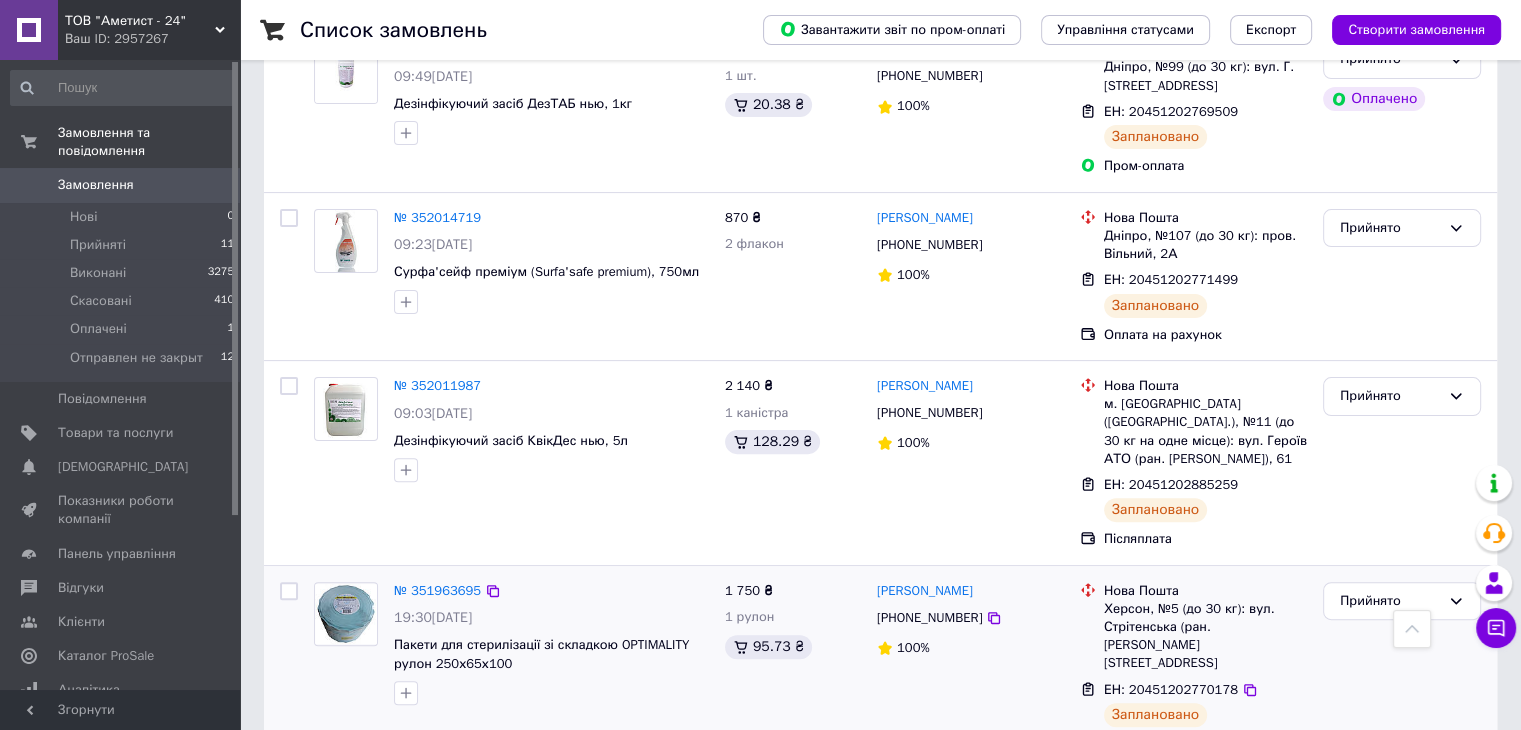 scroll, scrollTop: 400, scrollLeft: 0, axis: vertical 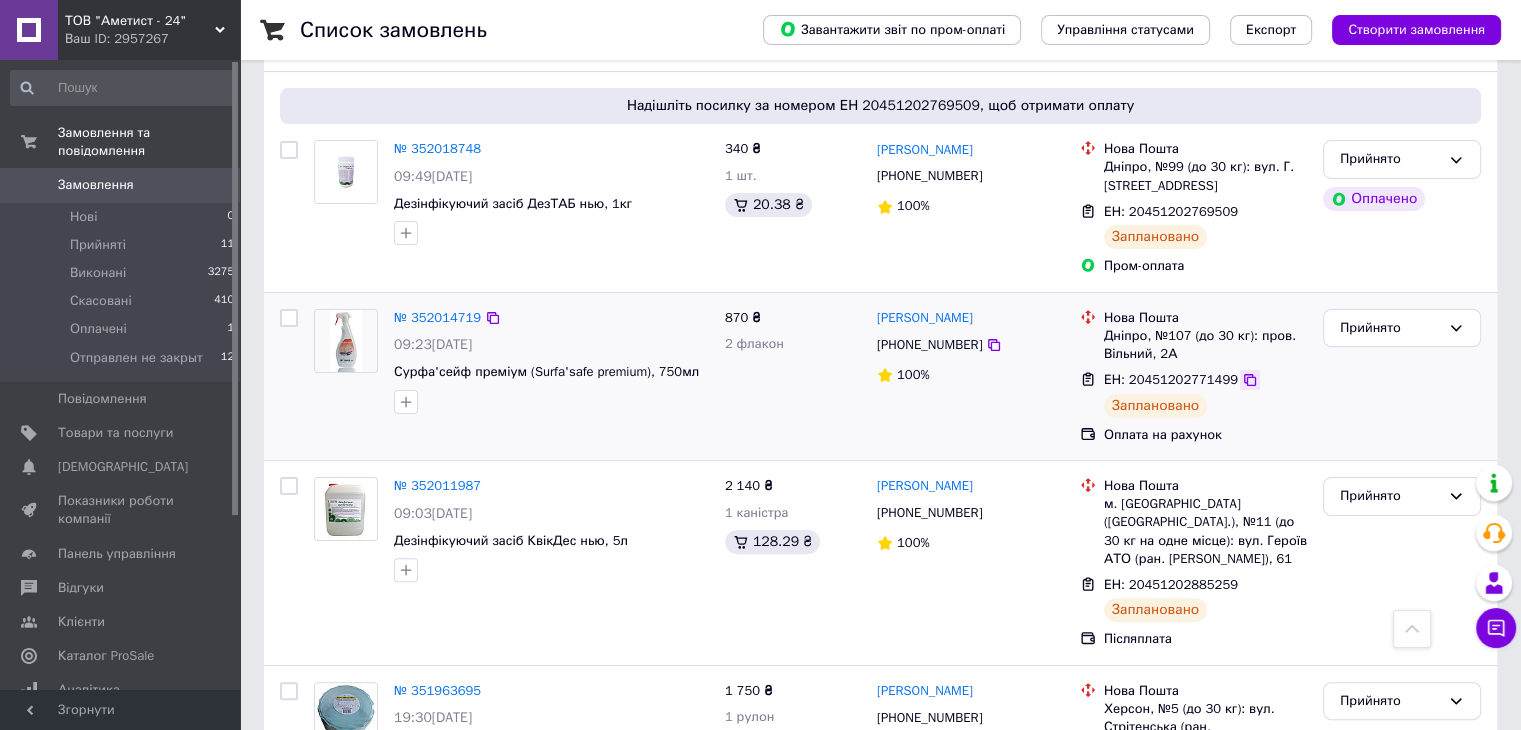click 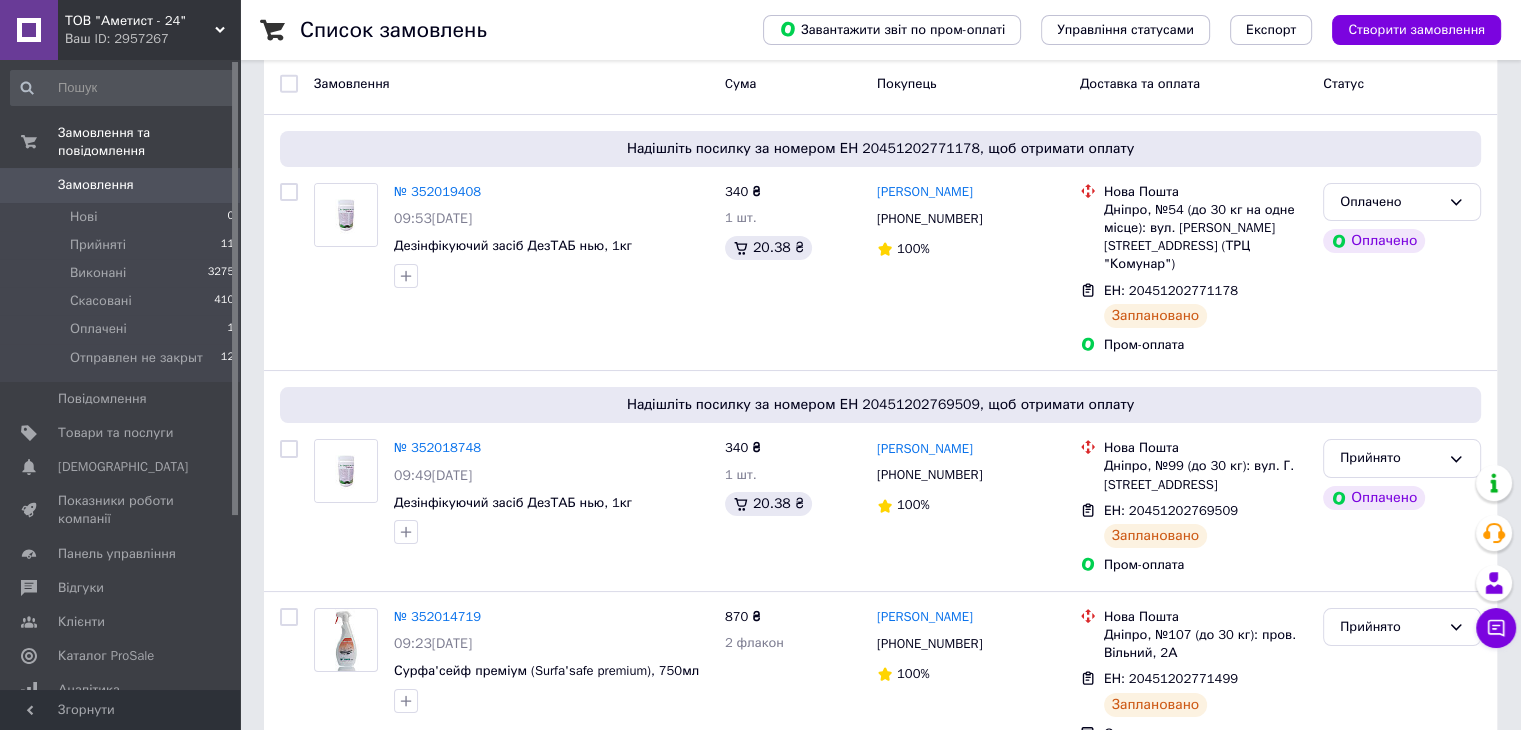 scroll, scrollTop: 100, scrollLeft: 0, axis: vertical 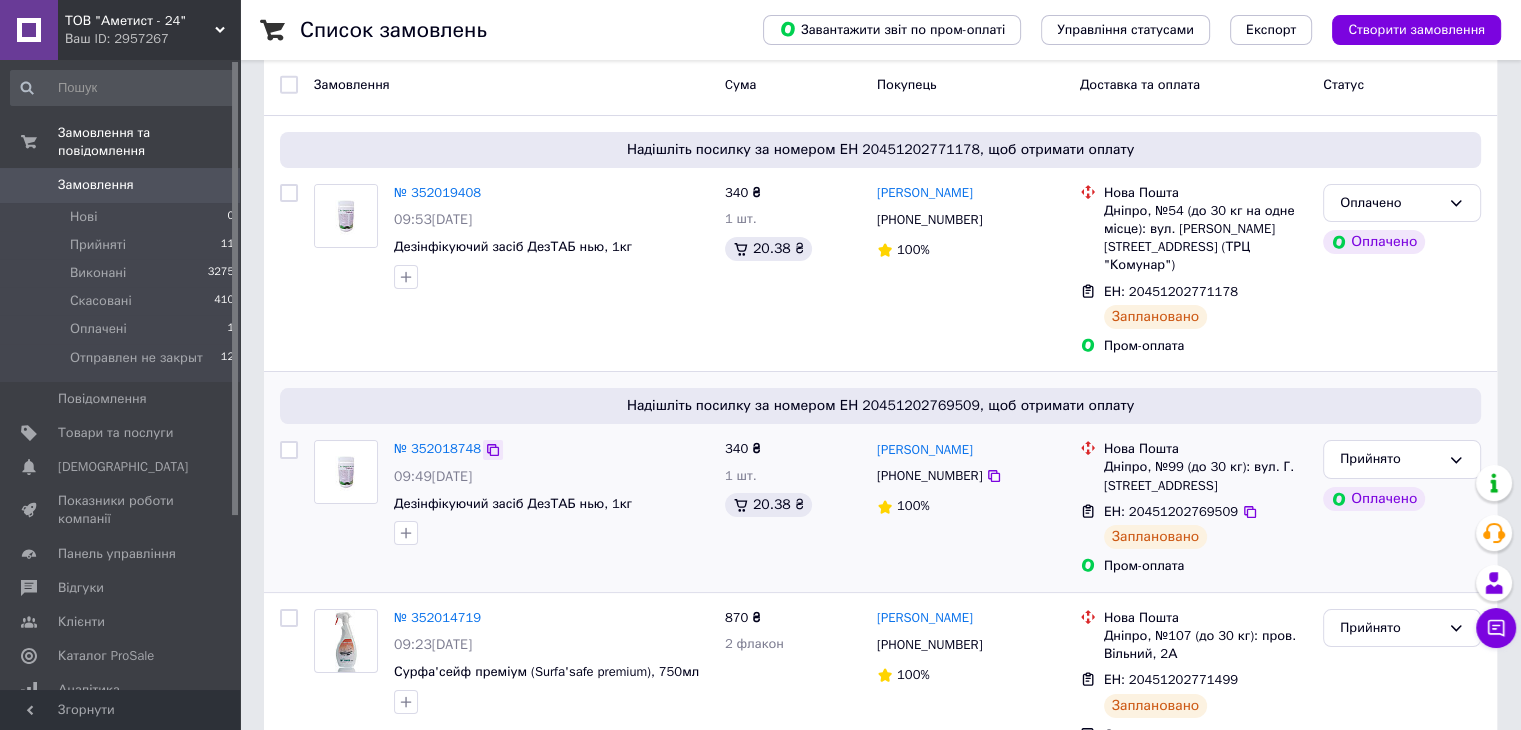 click 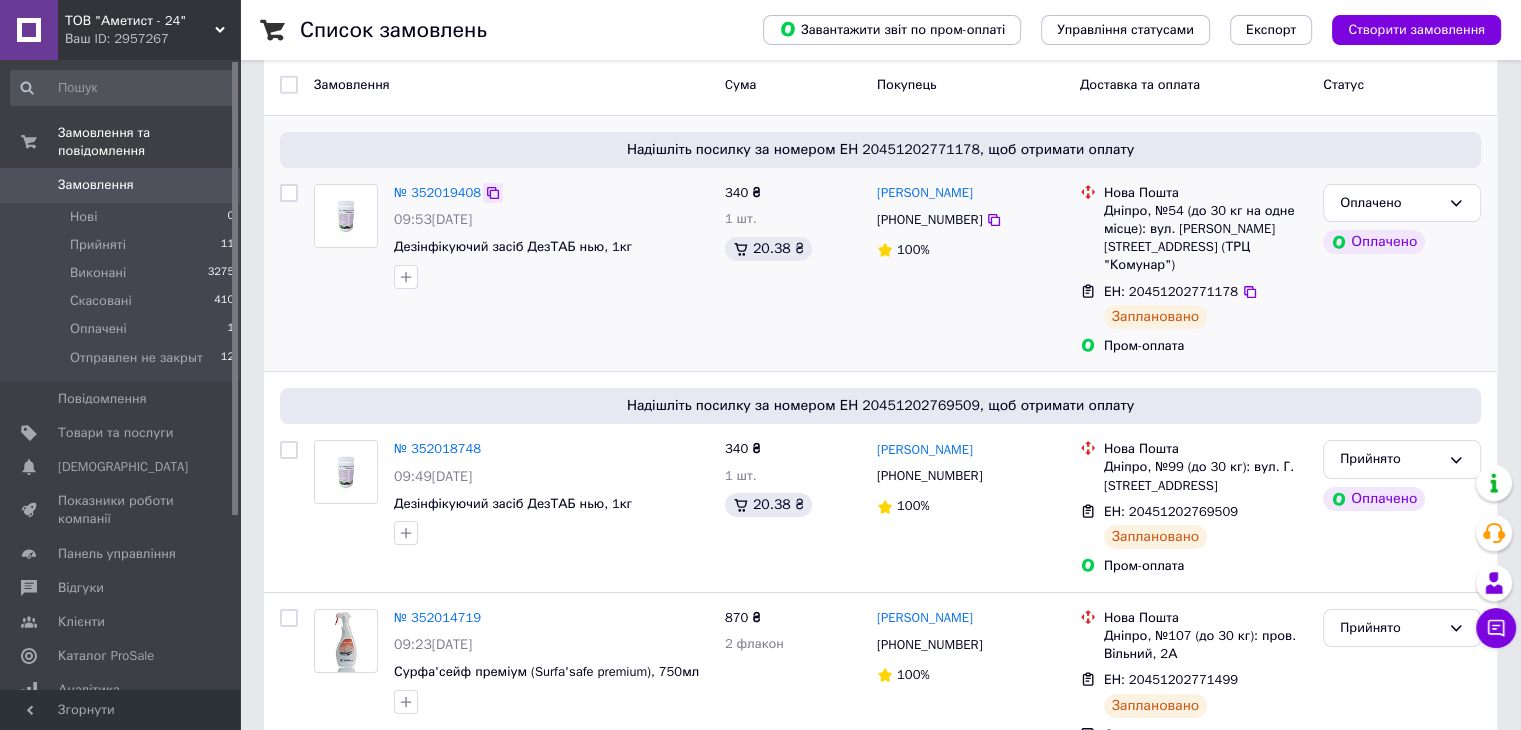 click 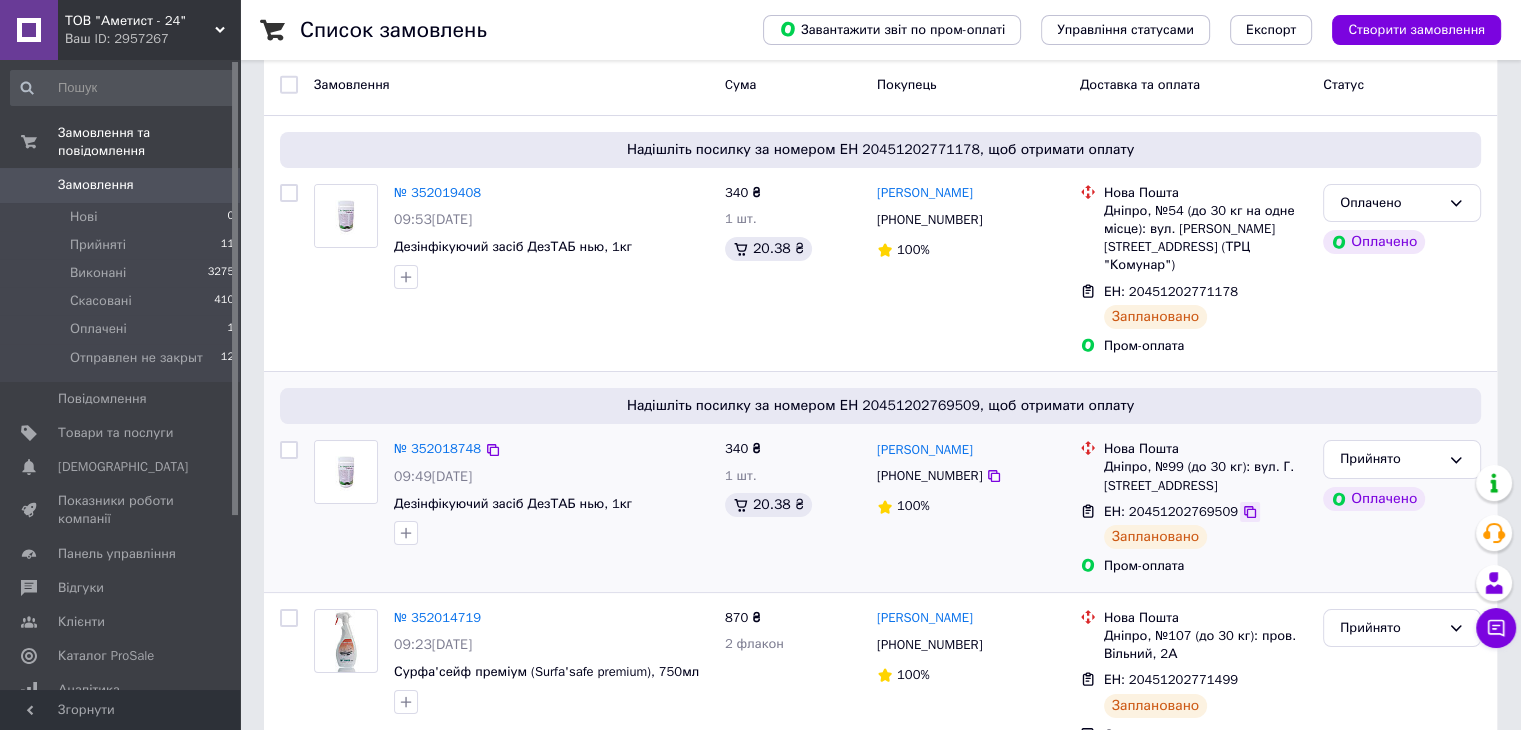 click 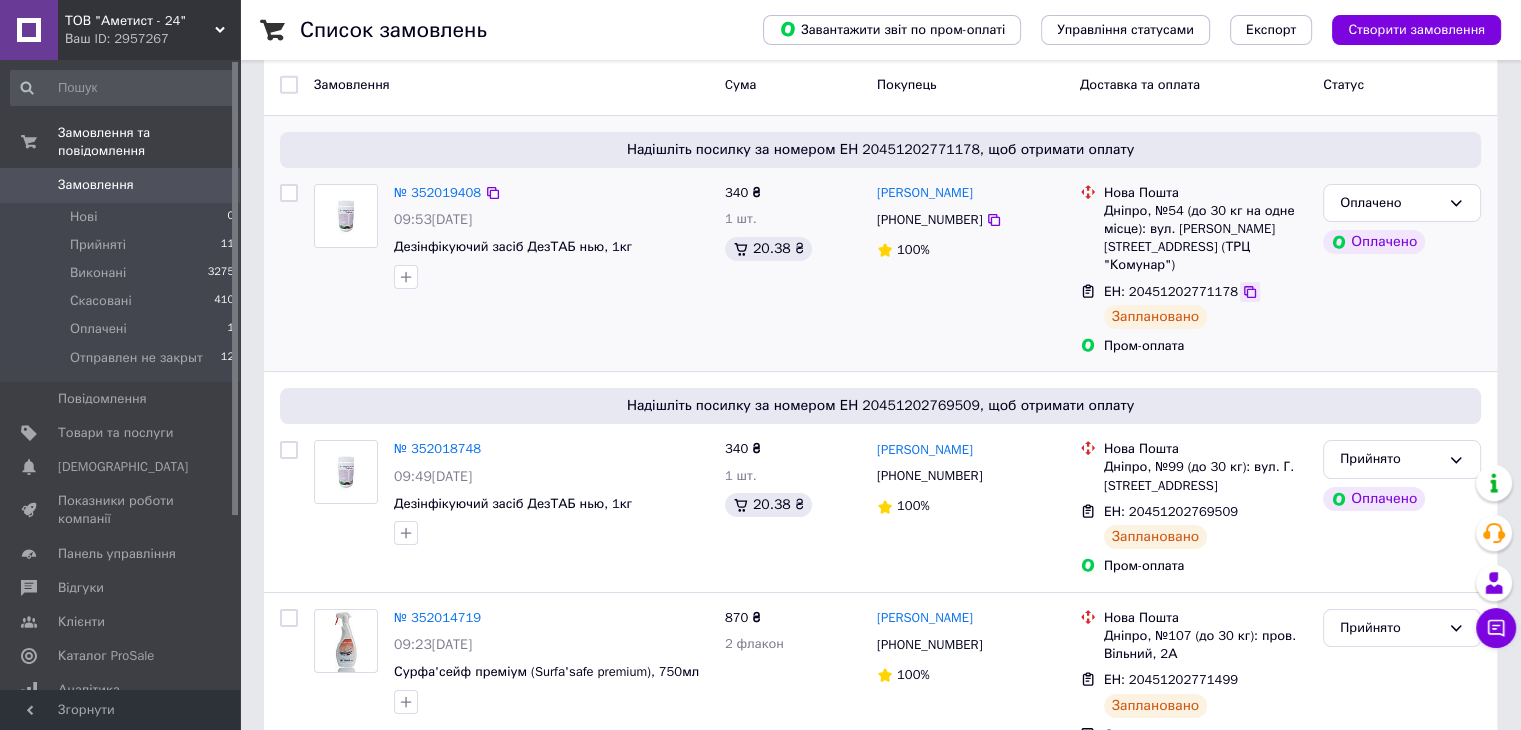 click 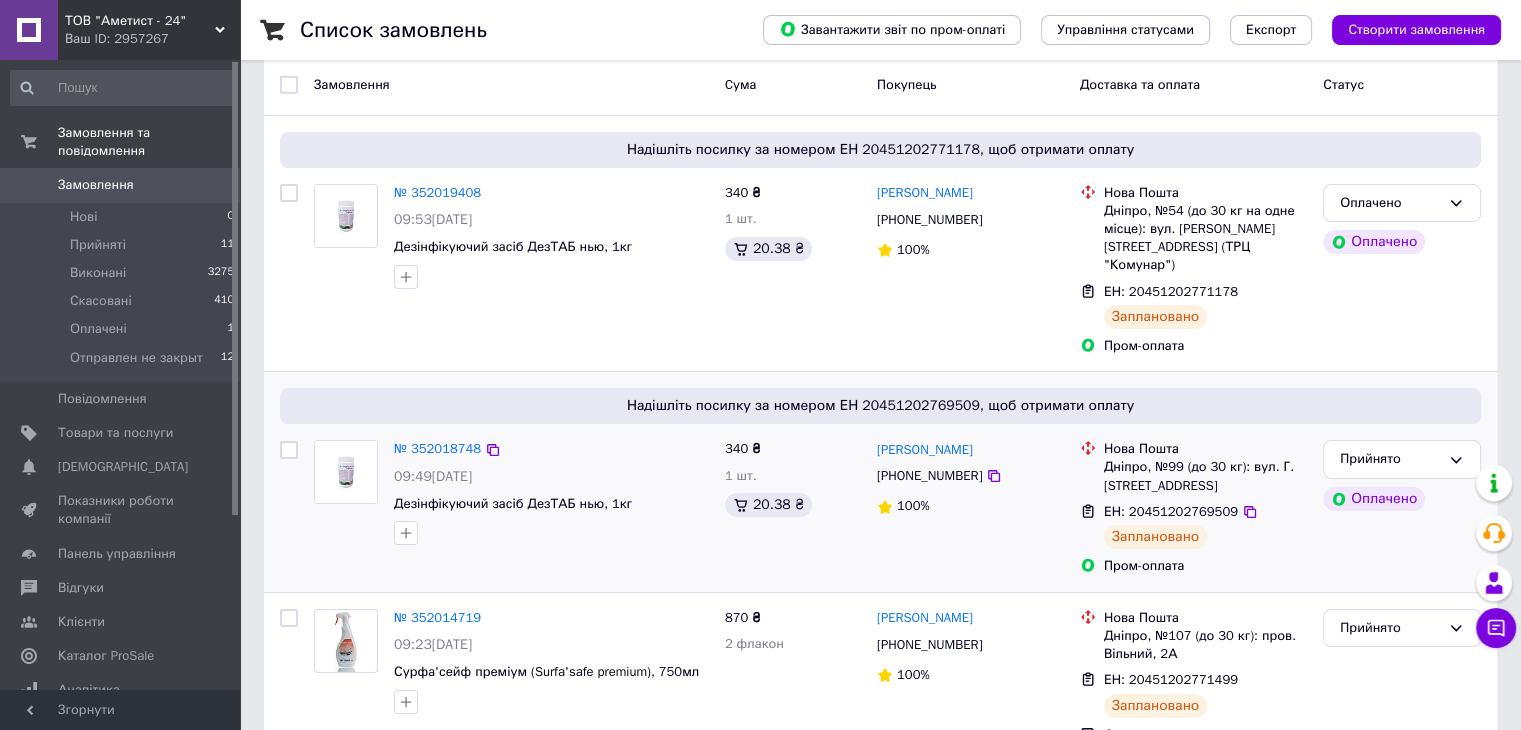scroll, scrollTop: 200, scrollLeft: 0, axis: vertical 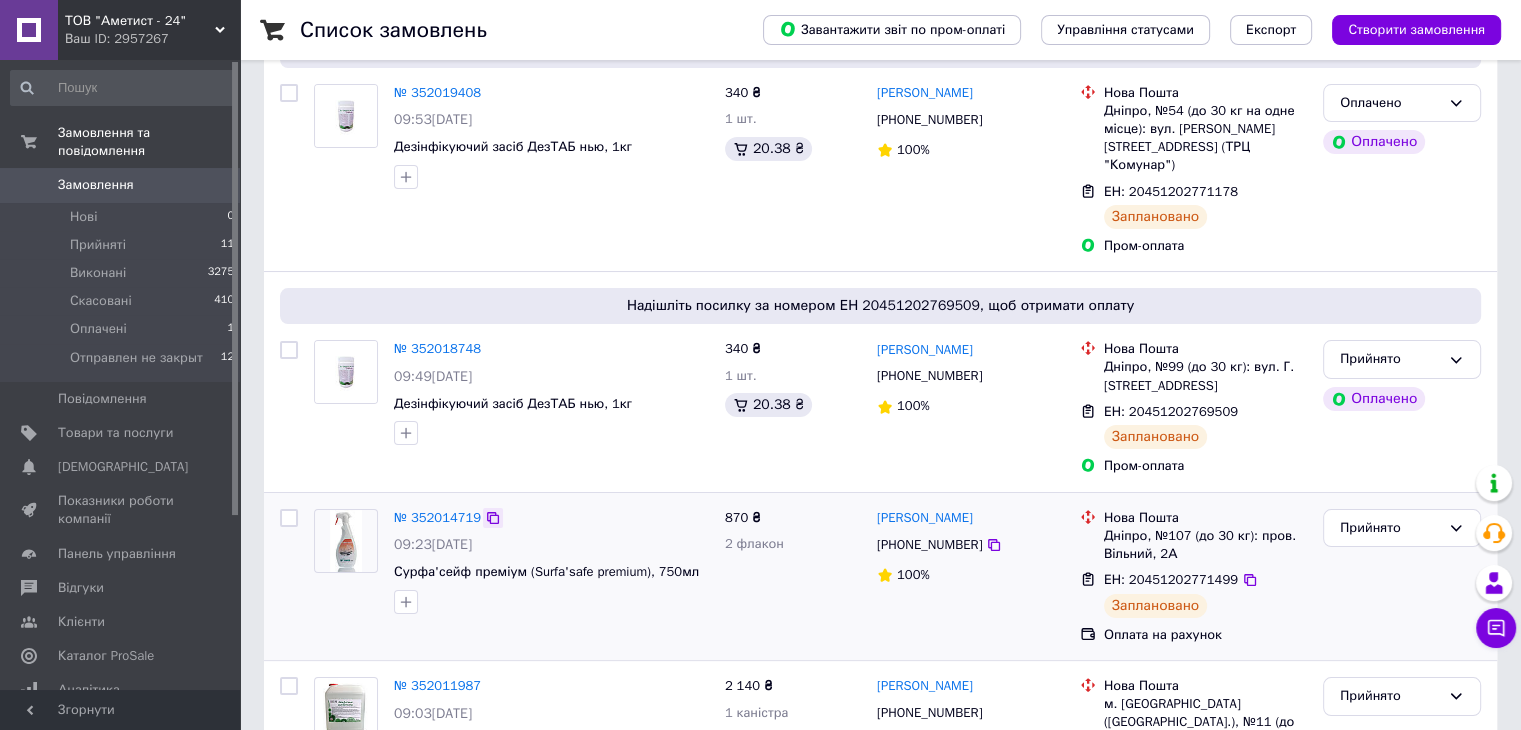 click 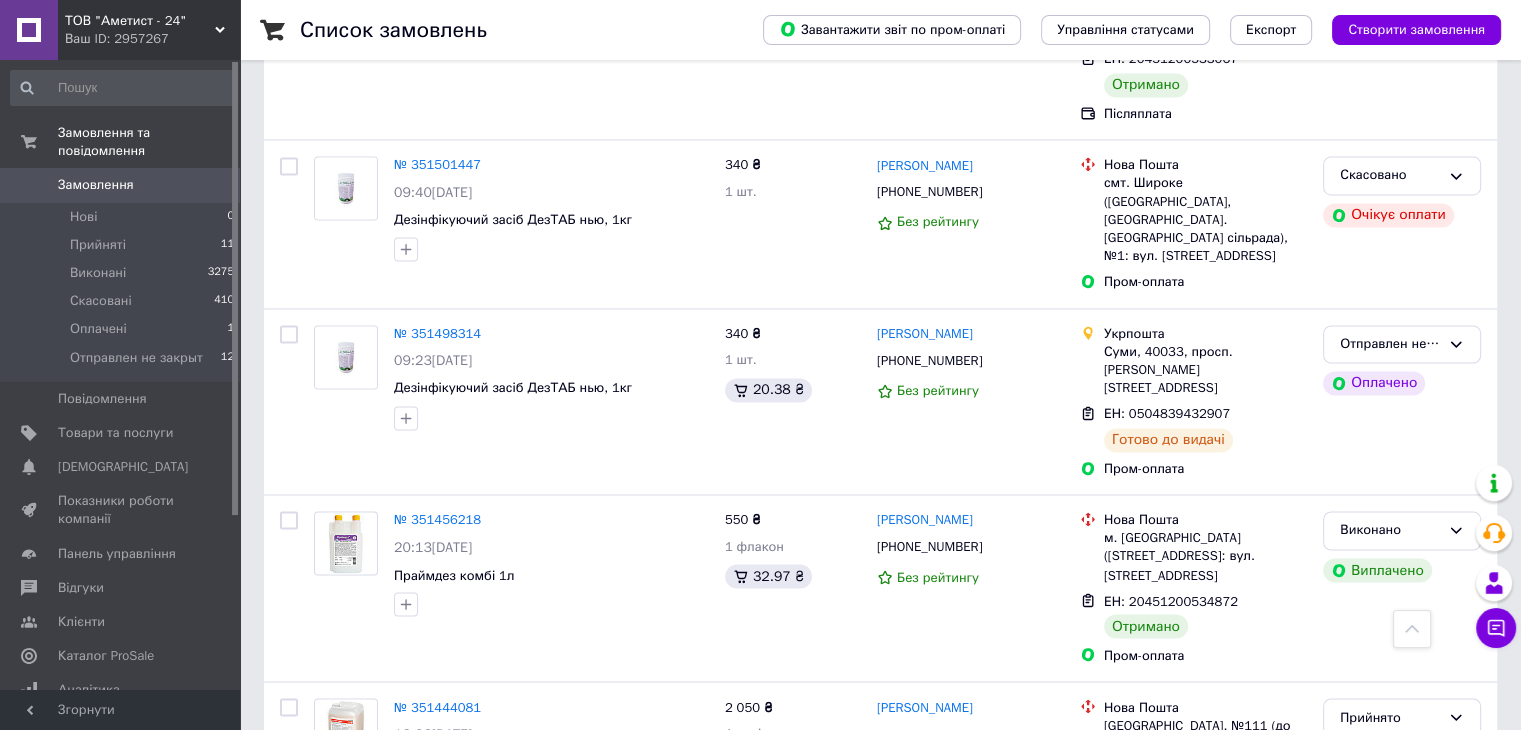 scroll, scrollTop: 3242, scrollLeft: 0, axis: vertical 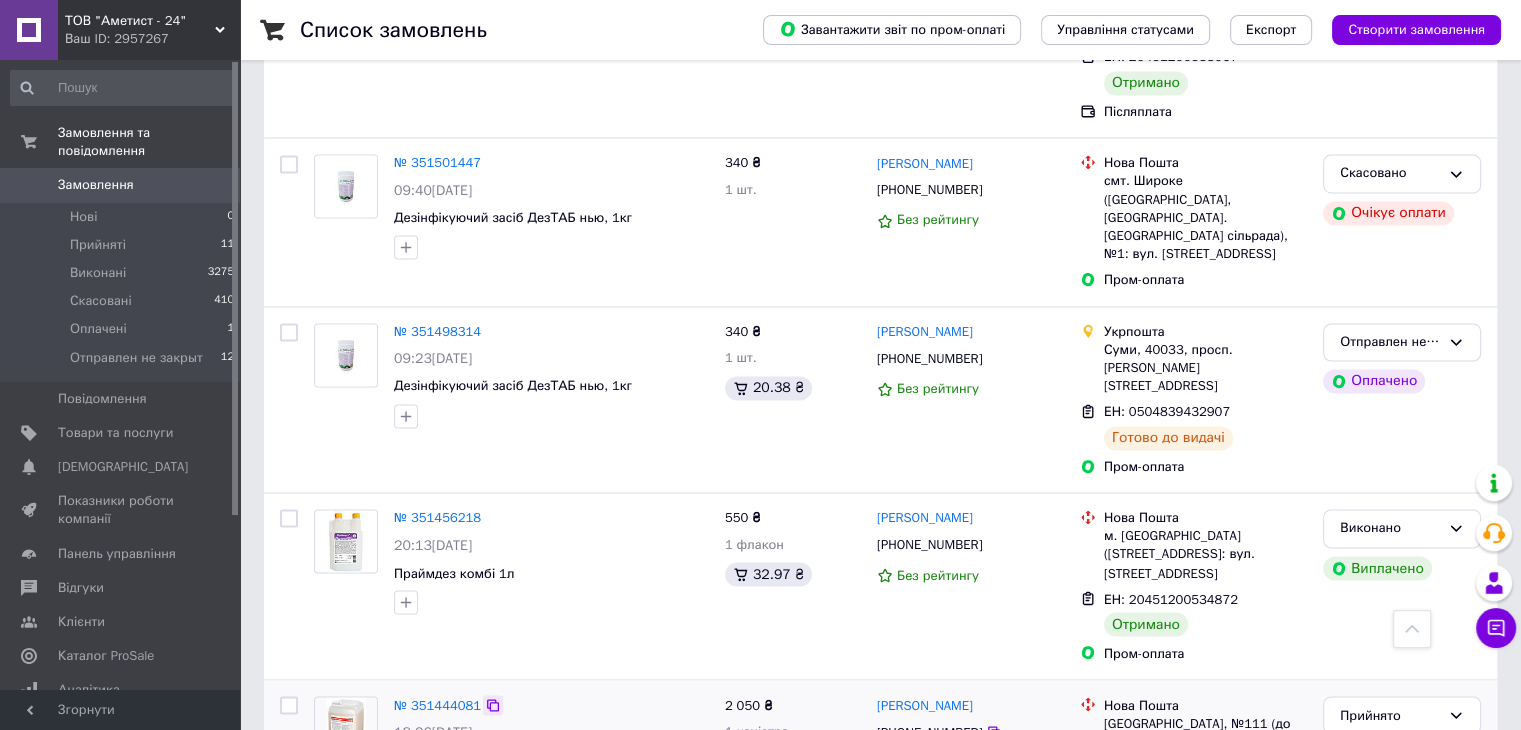 click 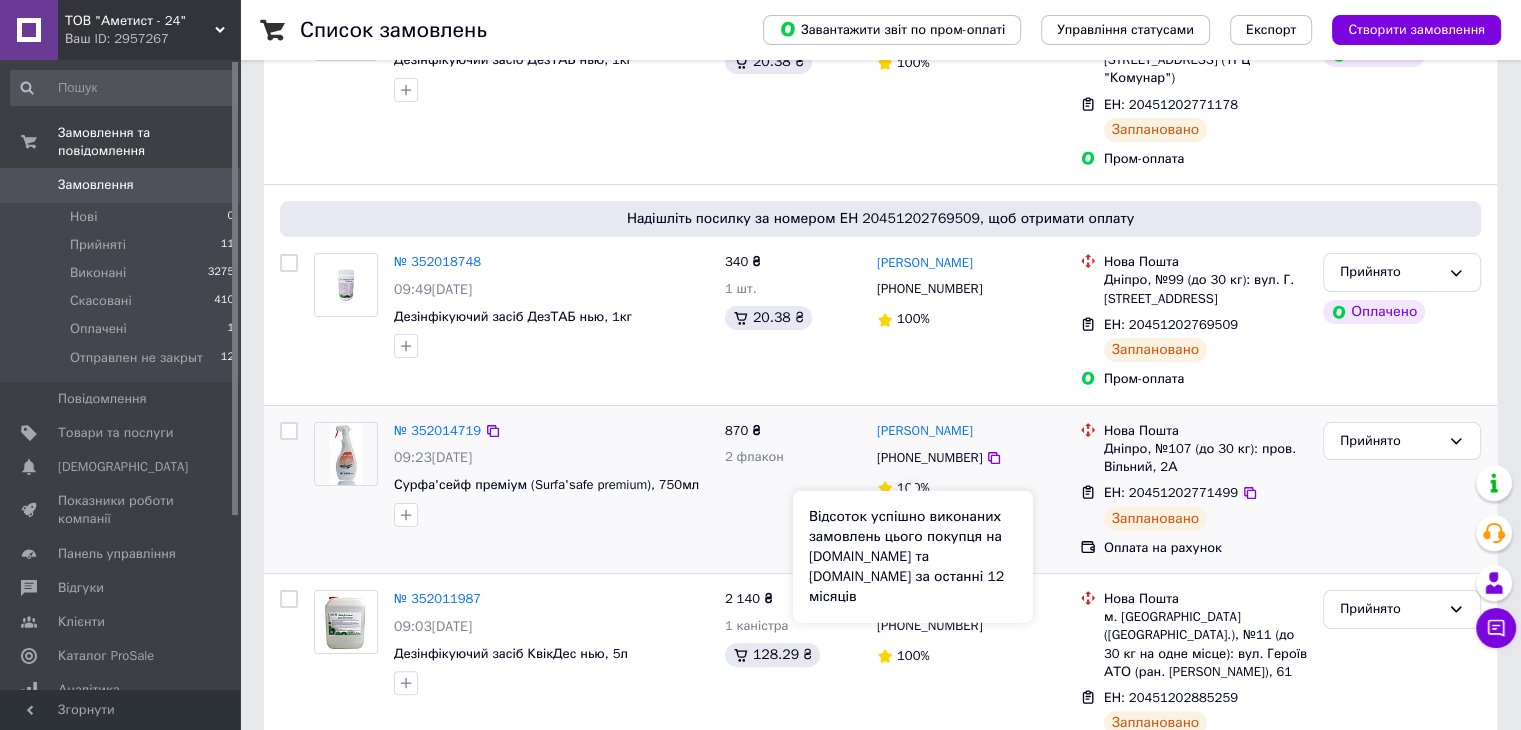 scroll, scrollTop: 242, scrollLeft: 0, axis: vertical 